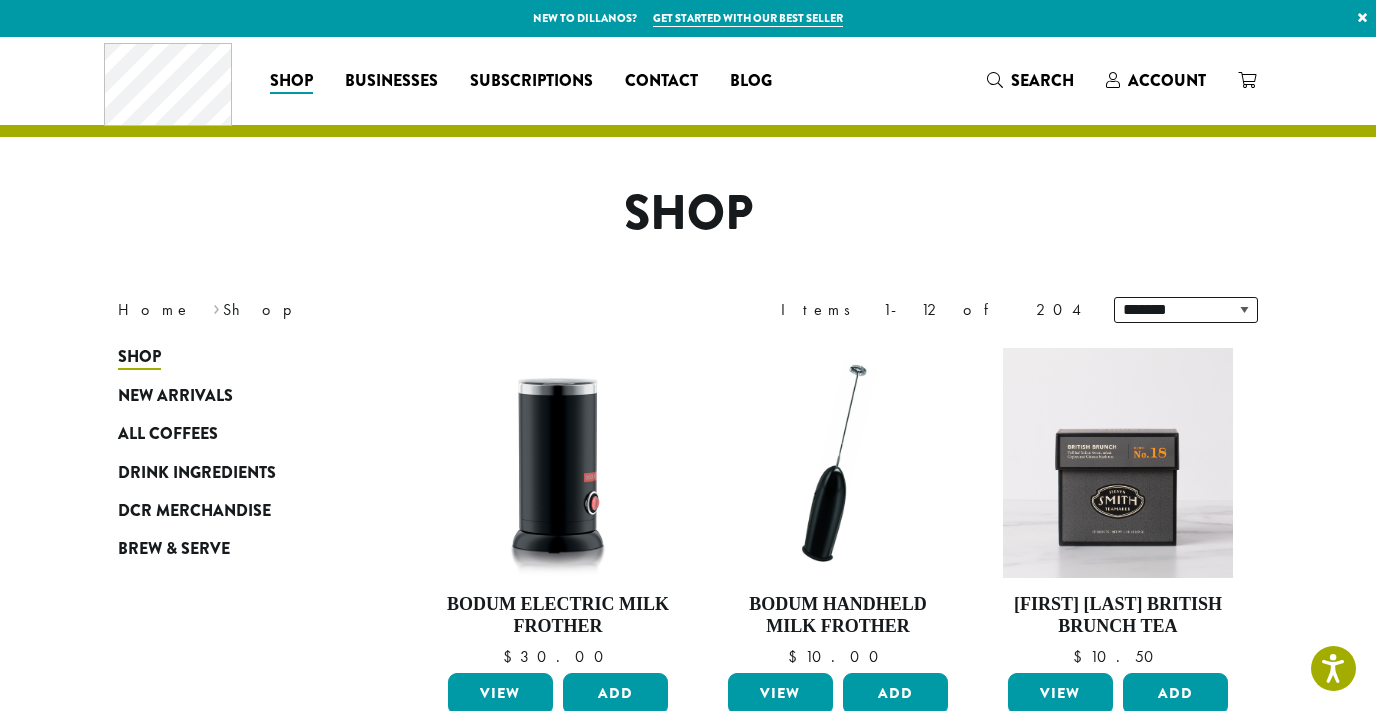 scroll, scrollTop: 0, scrollLeft: 0, axis: both 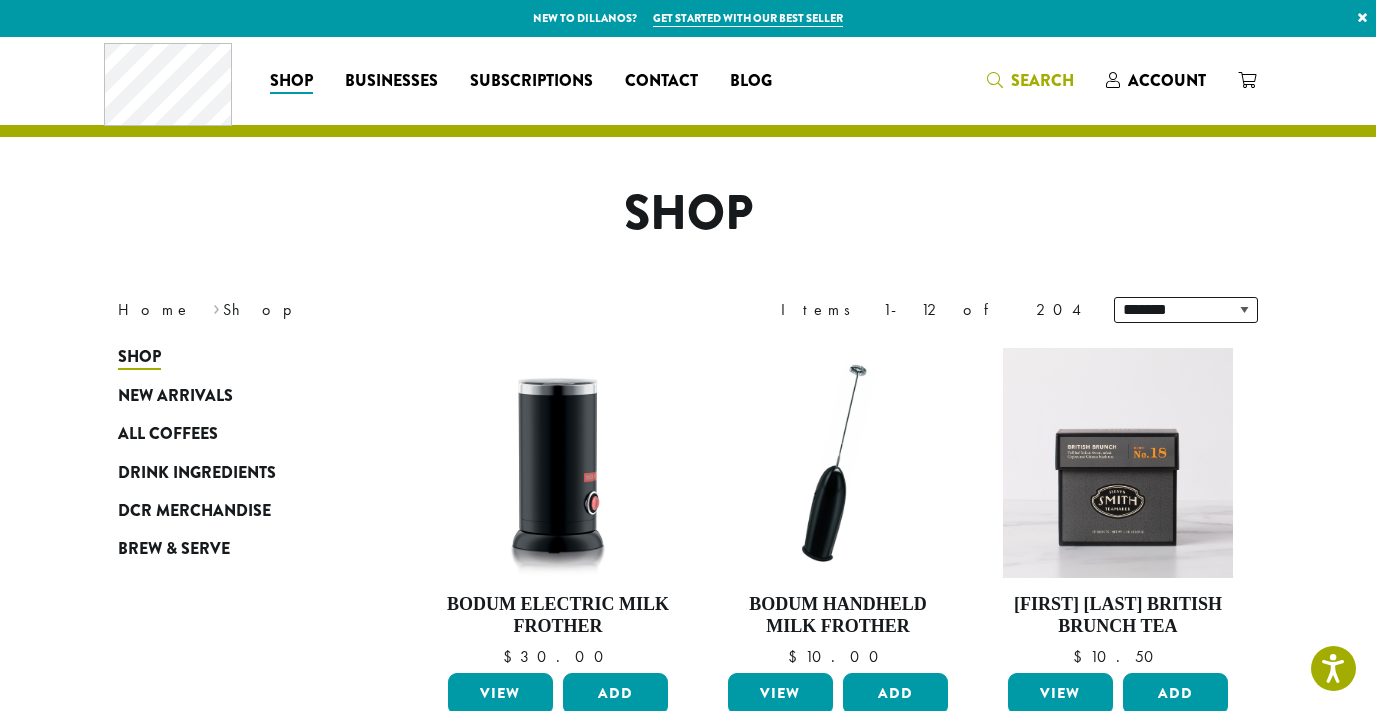 click on "Search" at bounding box center [1042, 80] 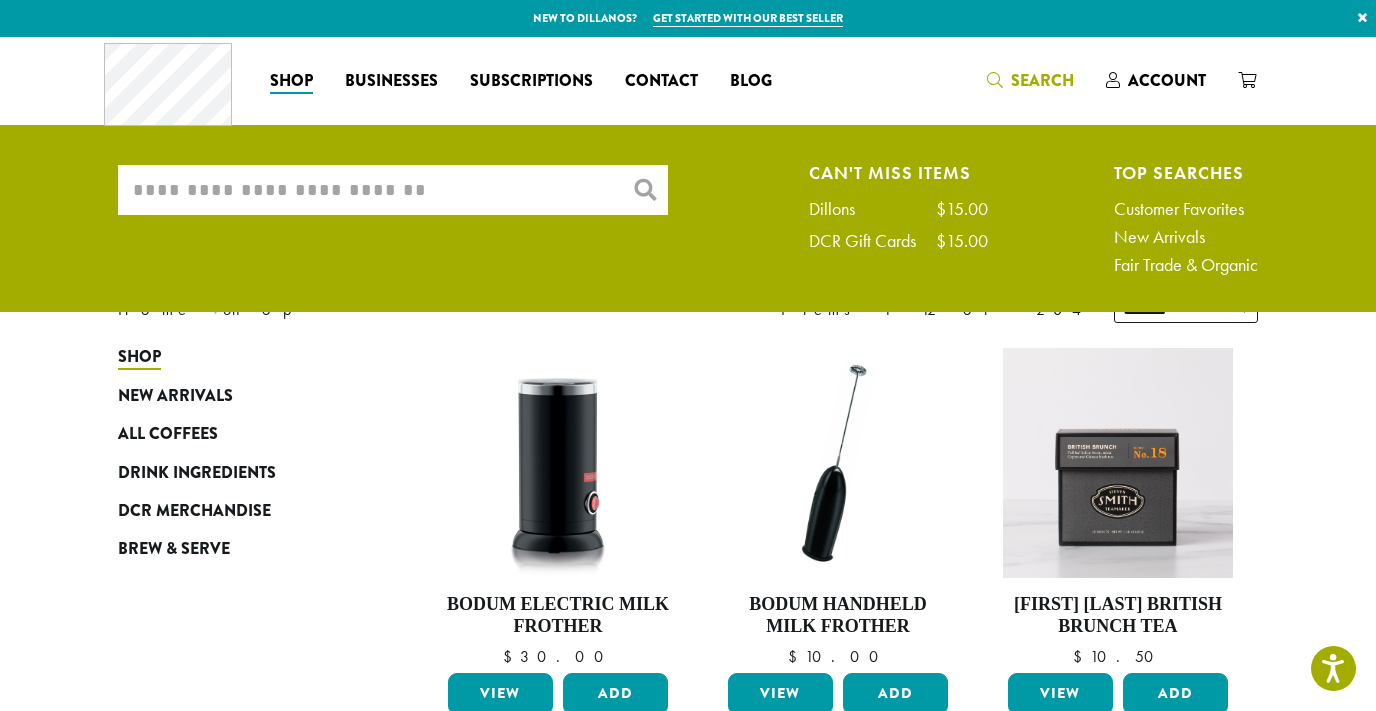 scroll, scrollTop: 0, scrollLeft: 0, axis: both 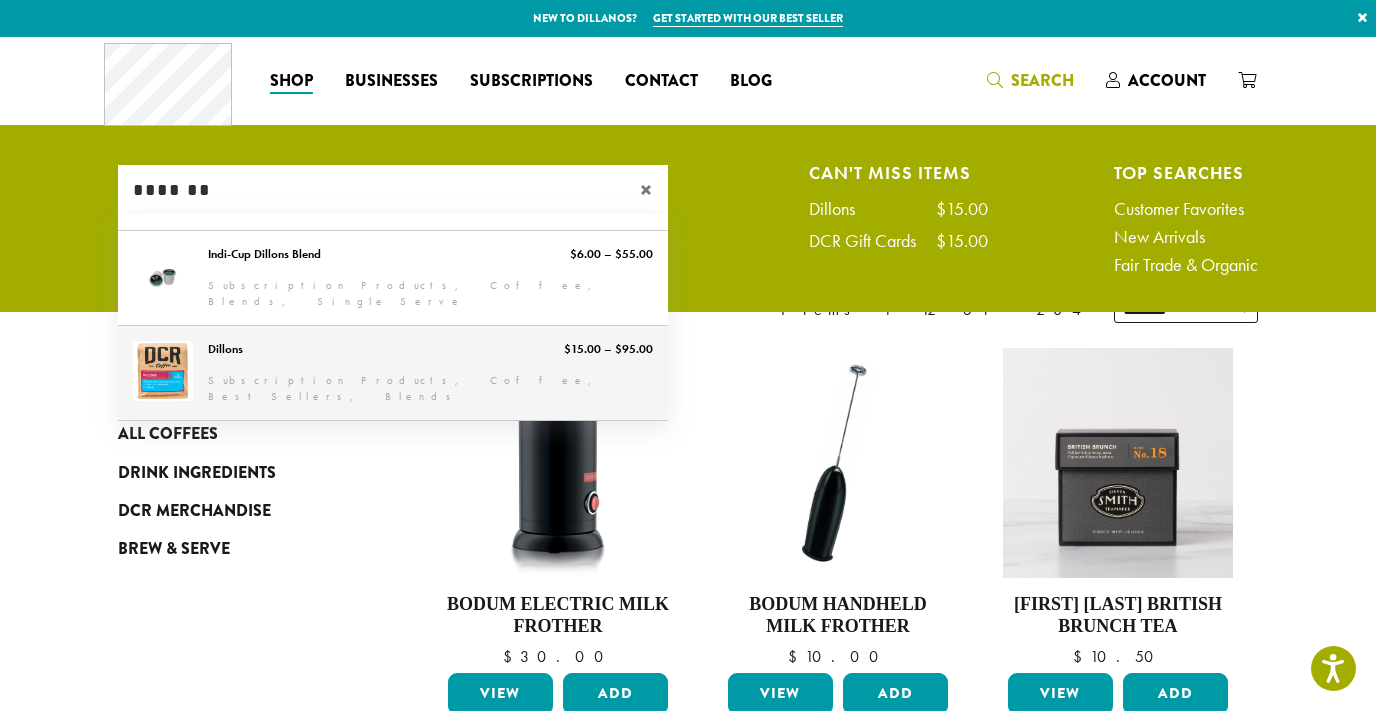 type on "*******" 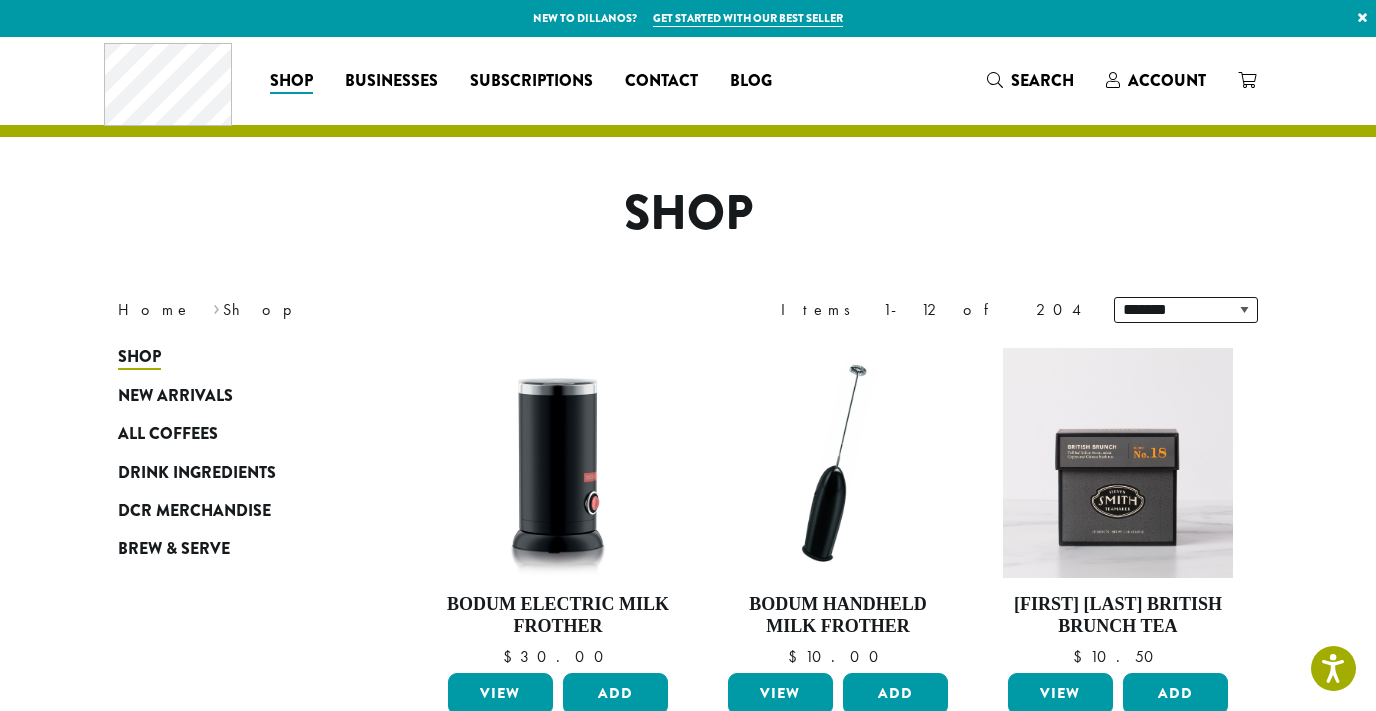 type 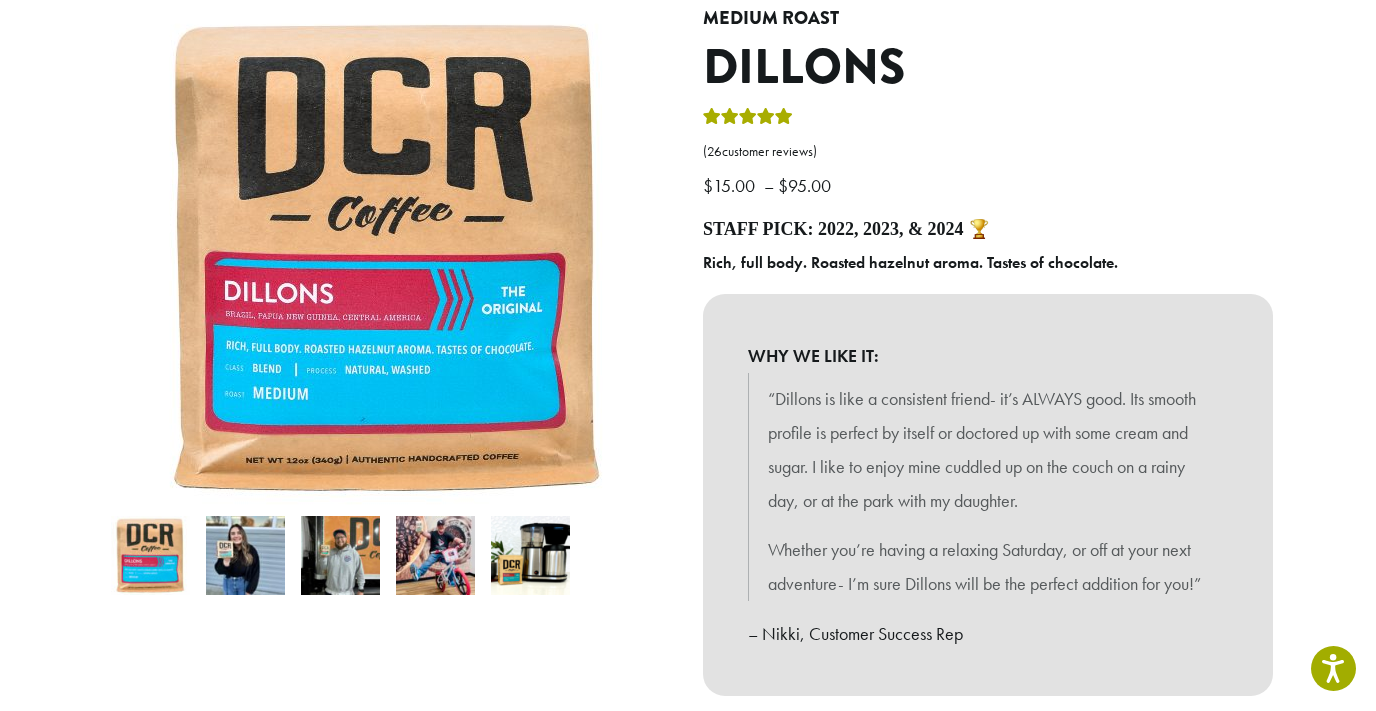 scroll, scrollTop: 416, scrollLeft: 0, axis: vertical 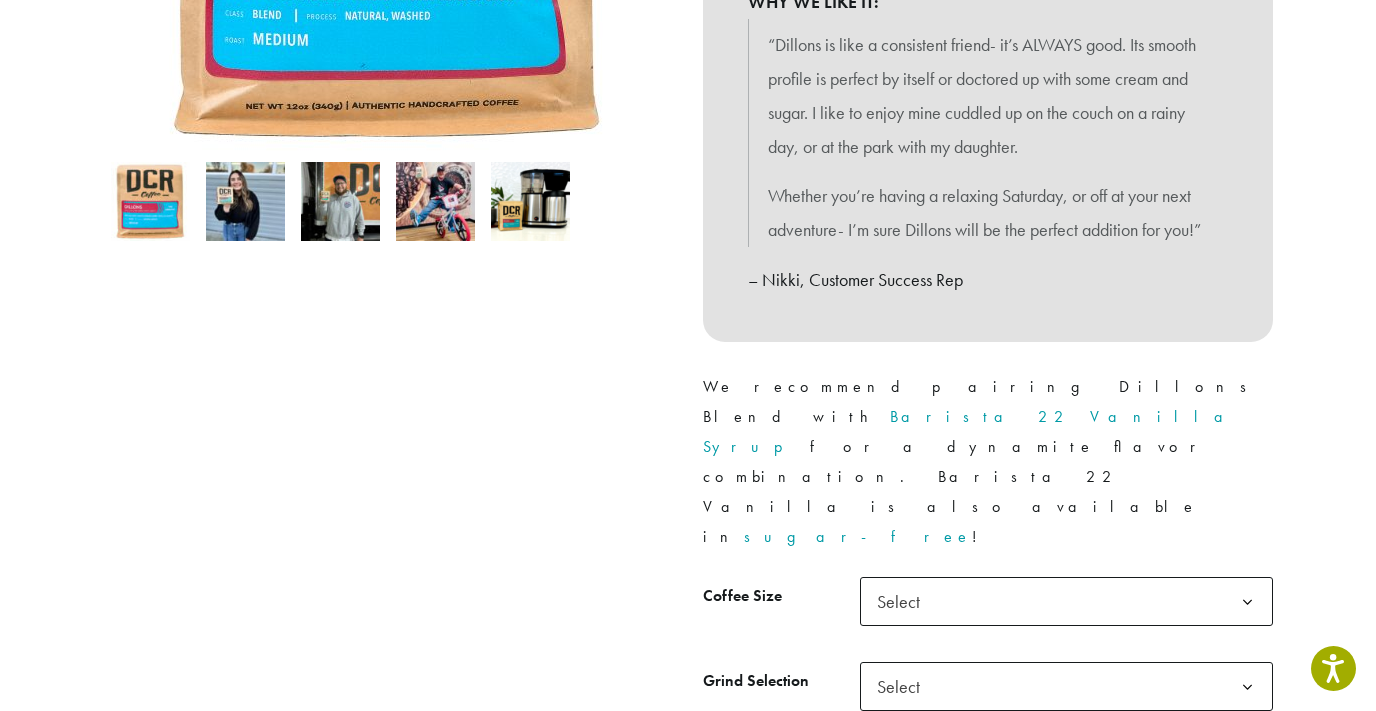 click on "Select" 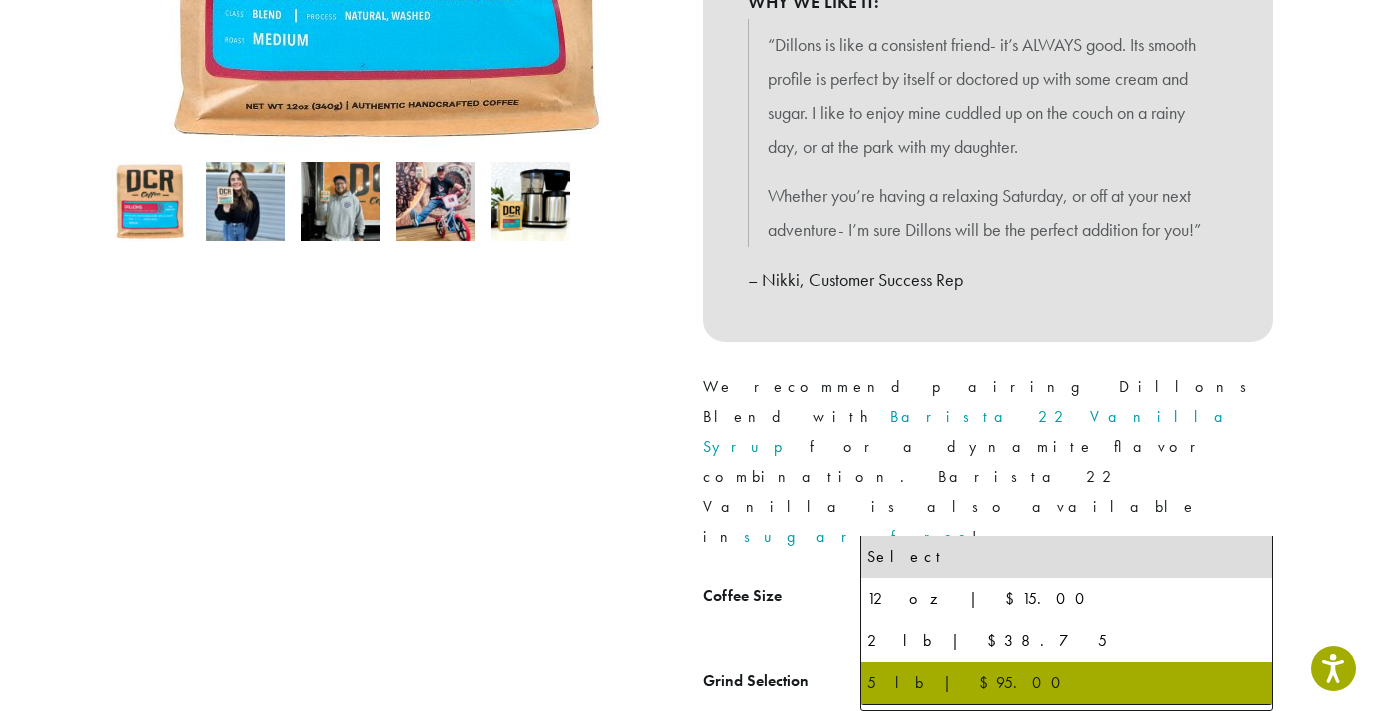 select on "**********" 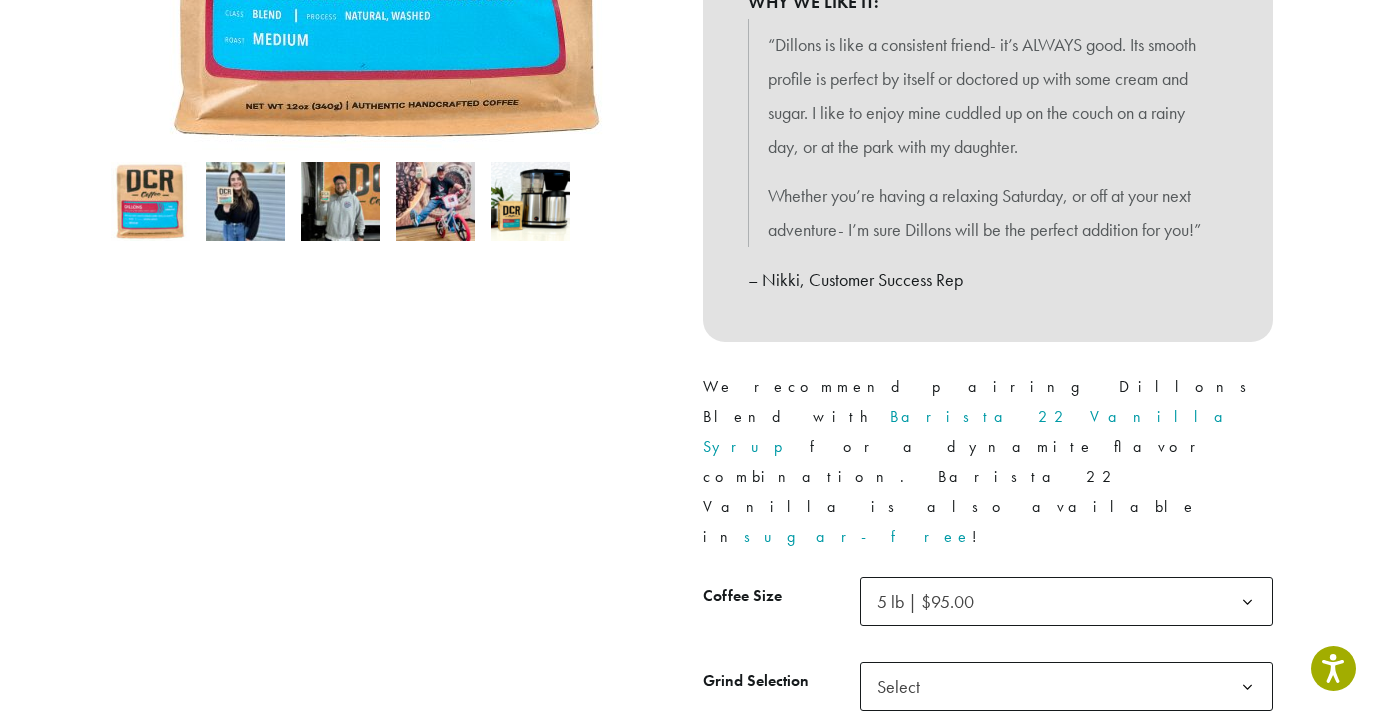 click on "Select" 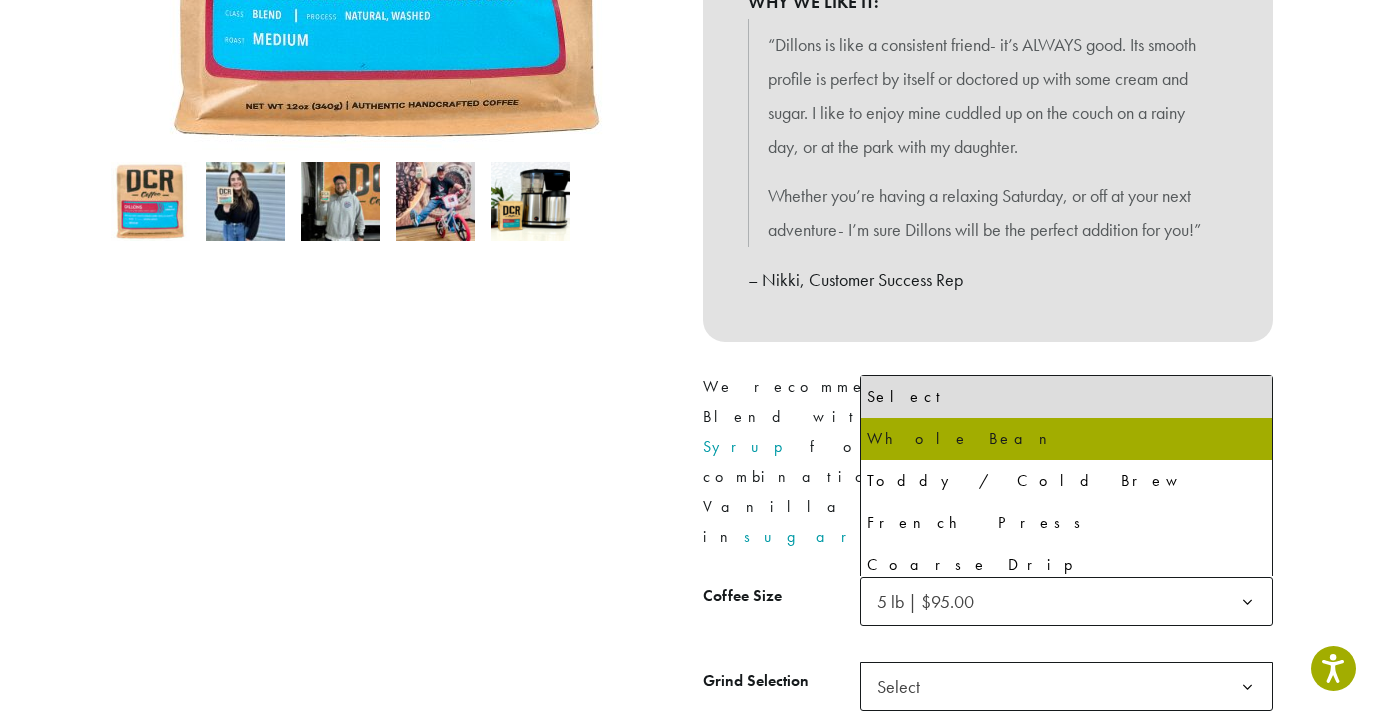 select on "**********" 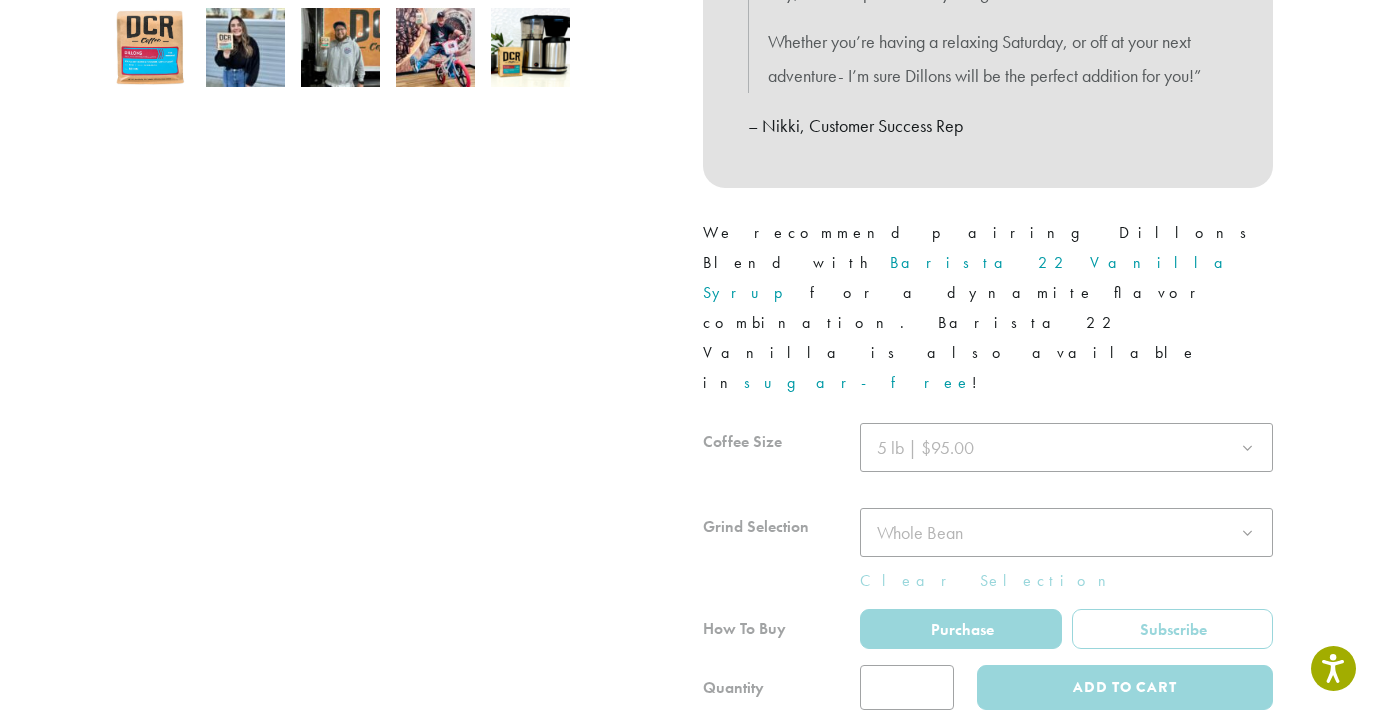 scroll, scrollTop: 730, scrollLeft: 0, axis: vertical 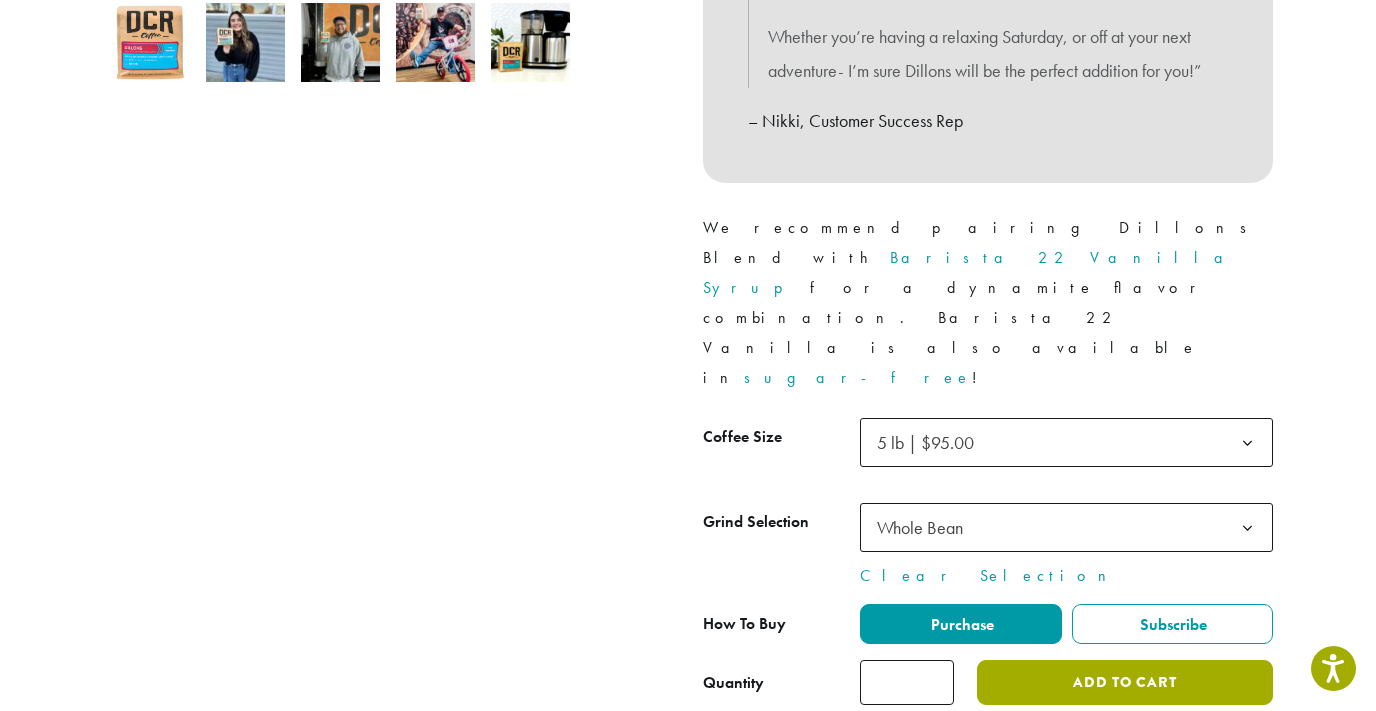 click on "Add to cart" 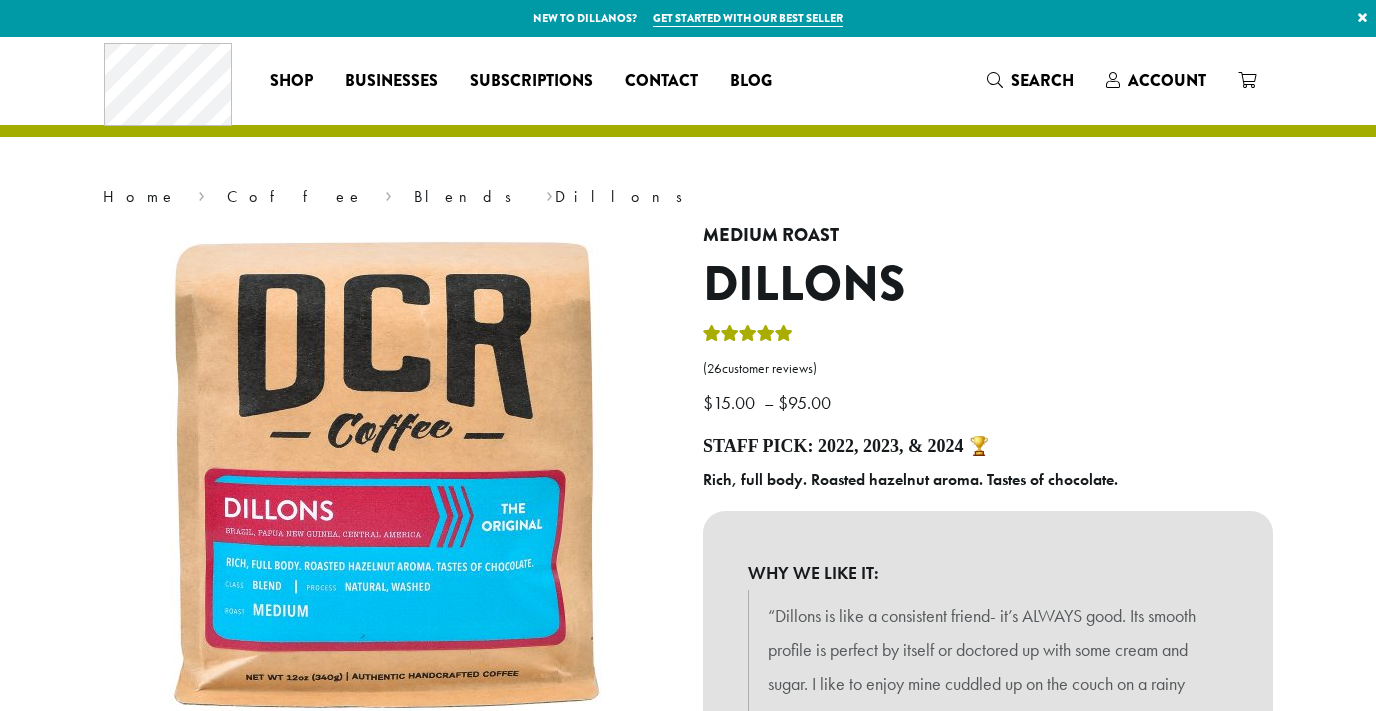 scroll, scrollTop: 0, scrollLeft: 0, axis: both 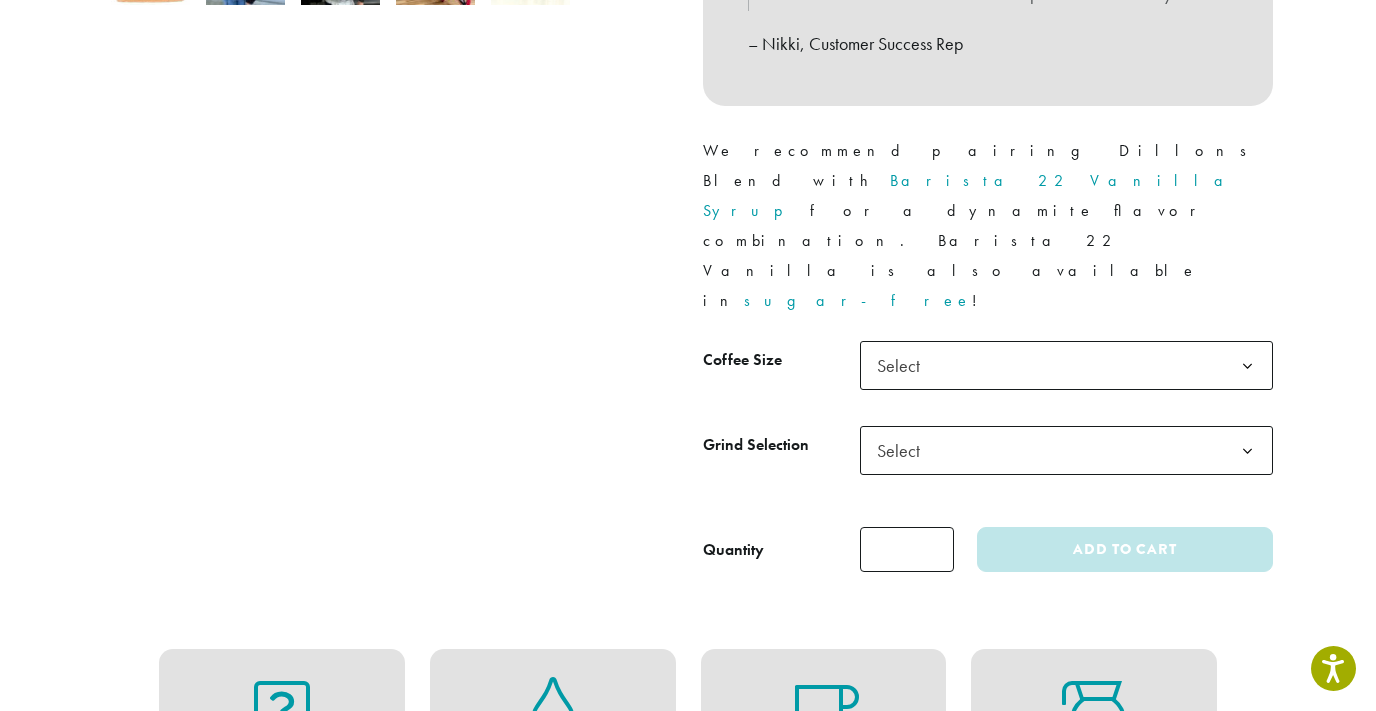 click on "Select" 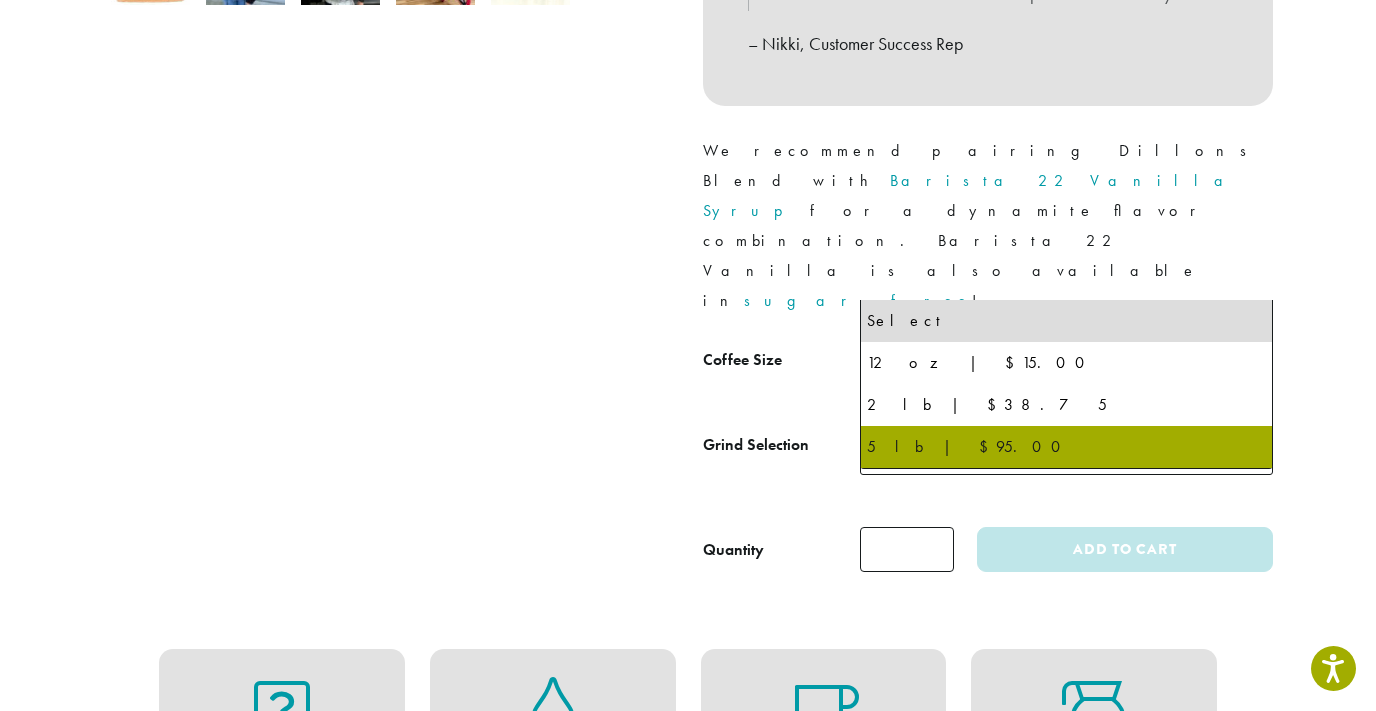 select on "**********" 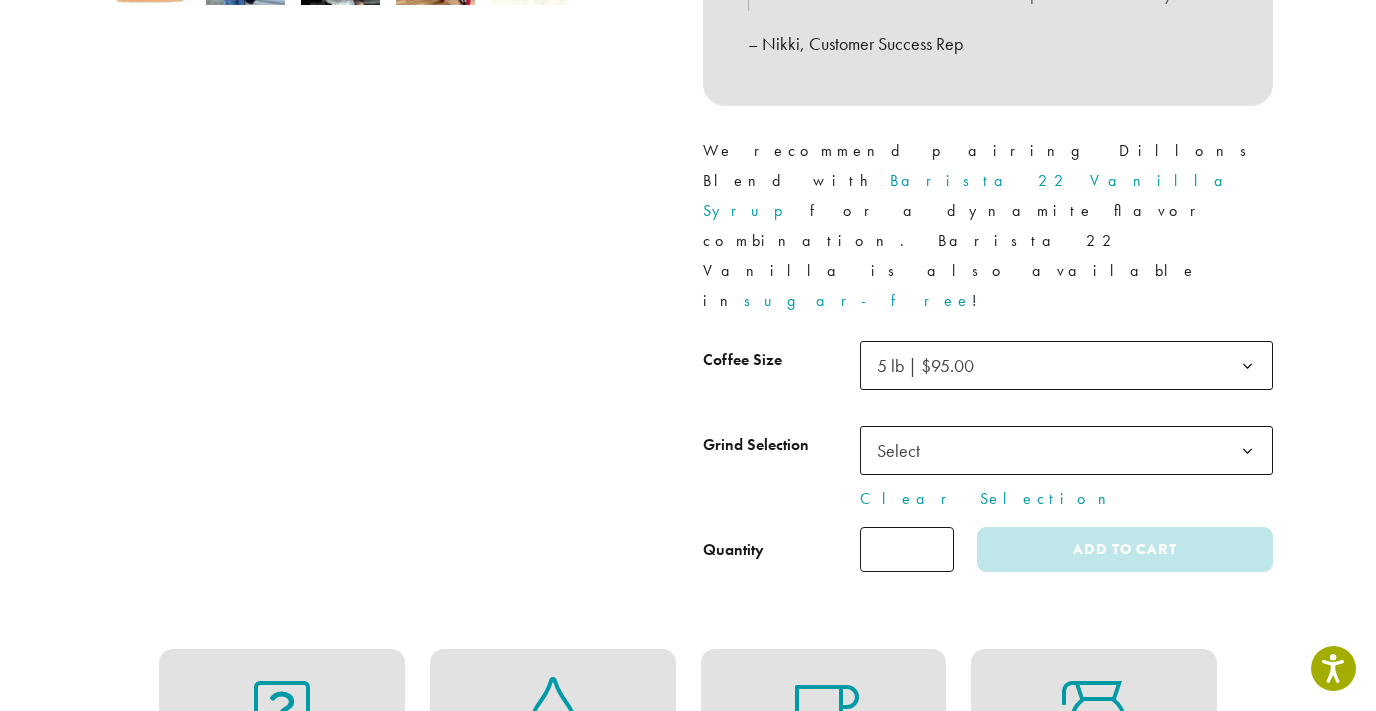 click on "Select" 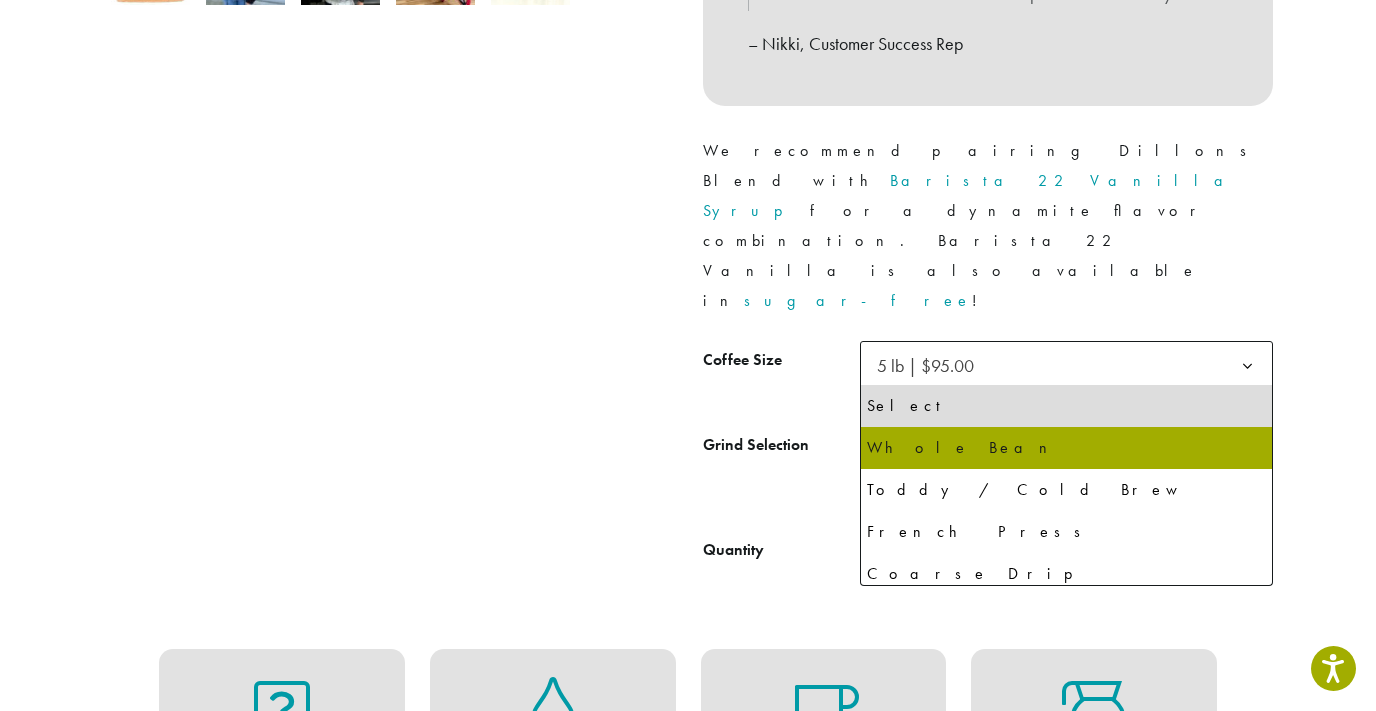 select on "**********" 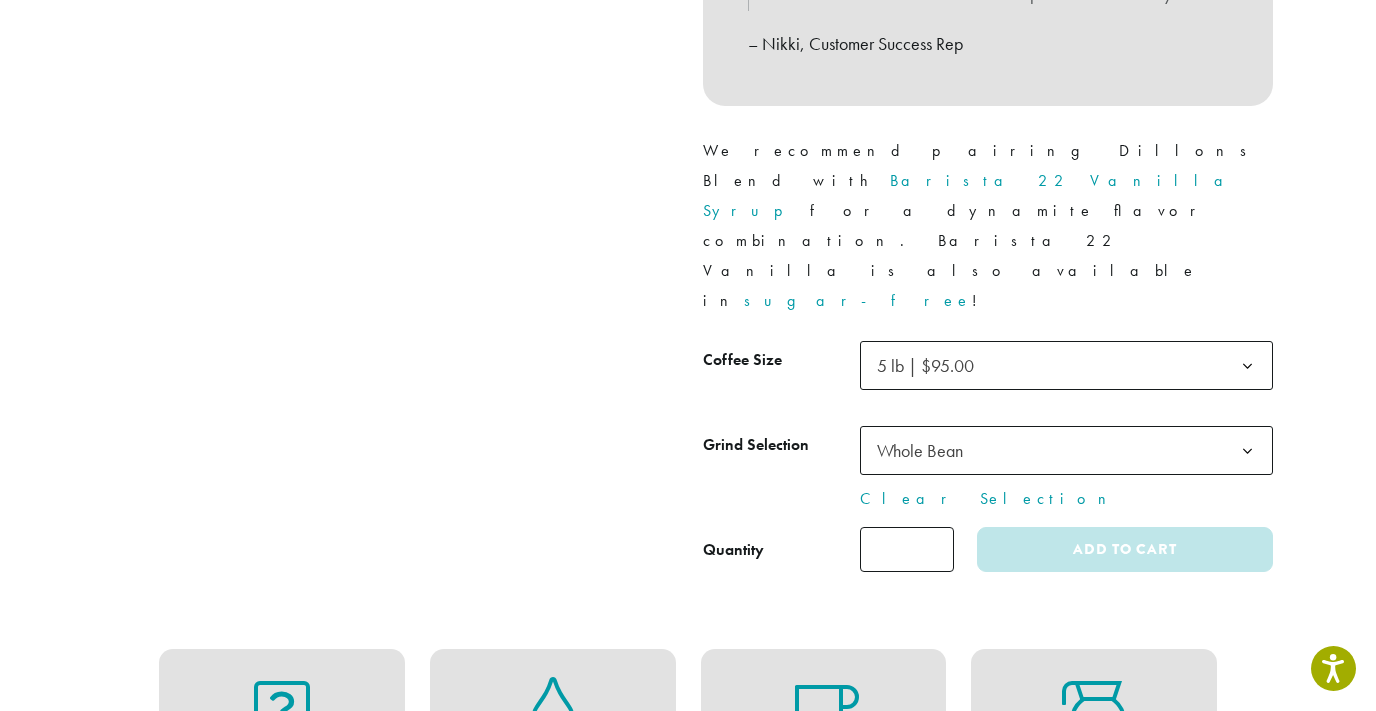 scroll, scrollTop: 779, scrollLeft: 0, axis: vertical 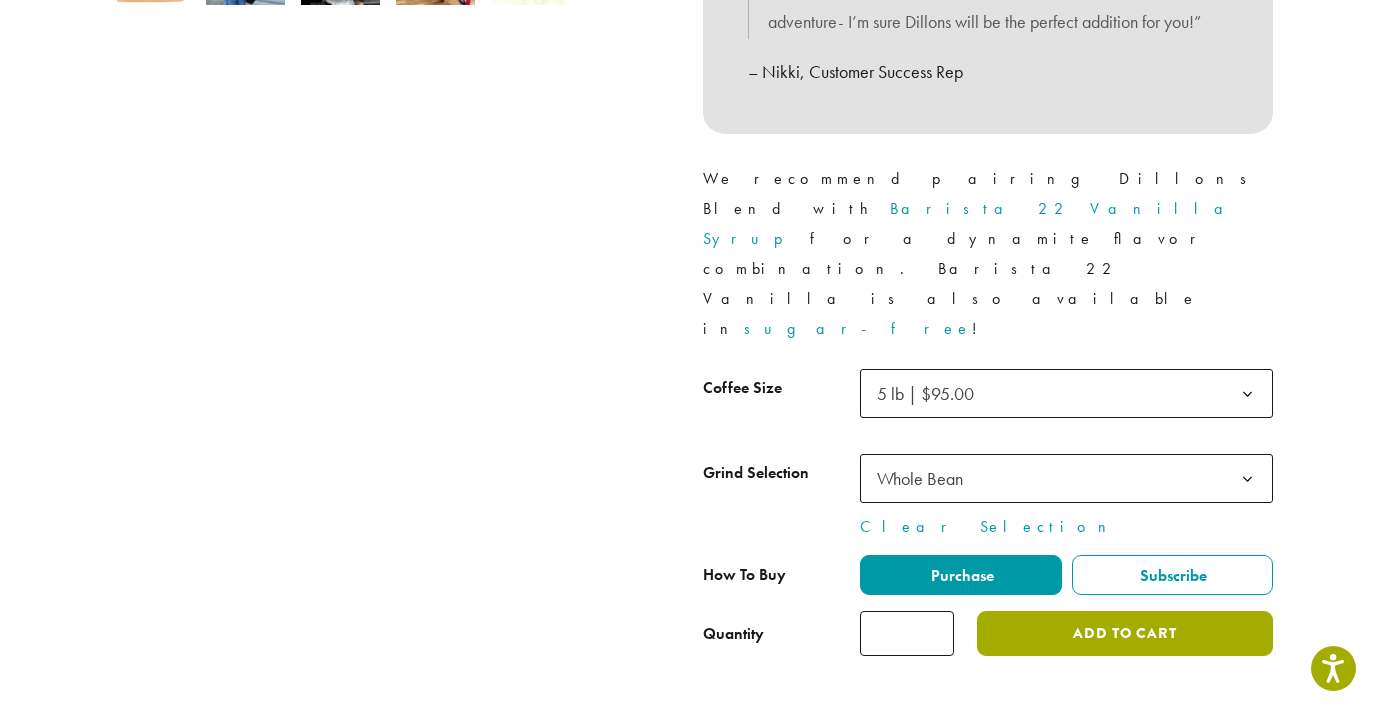 click on "Add to cart" 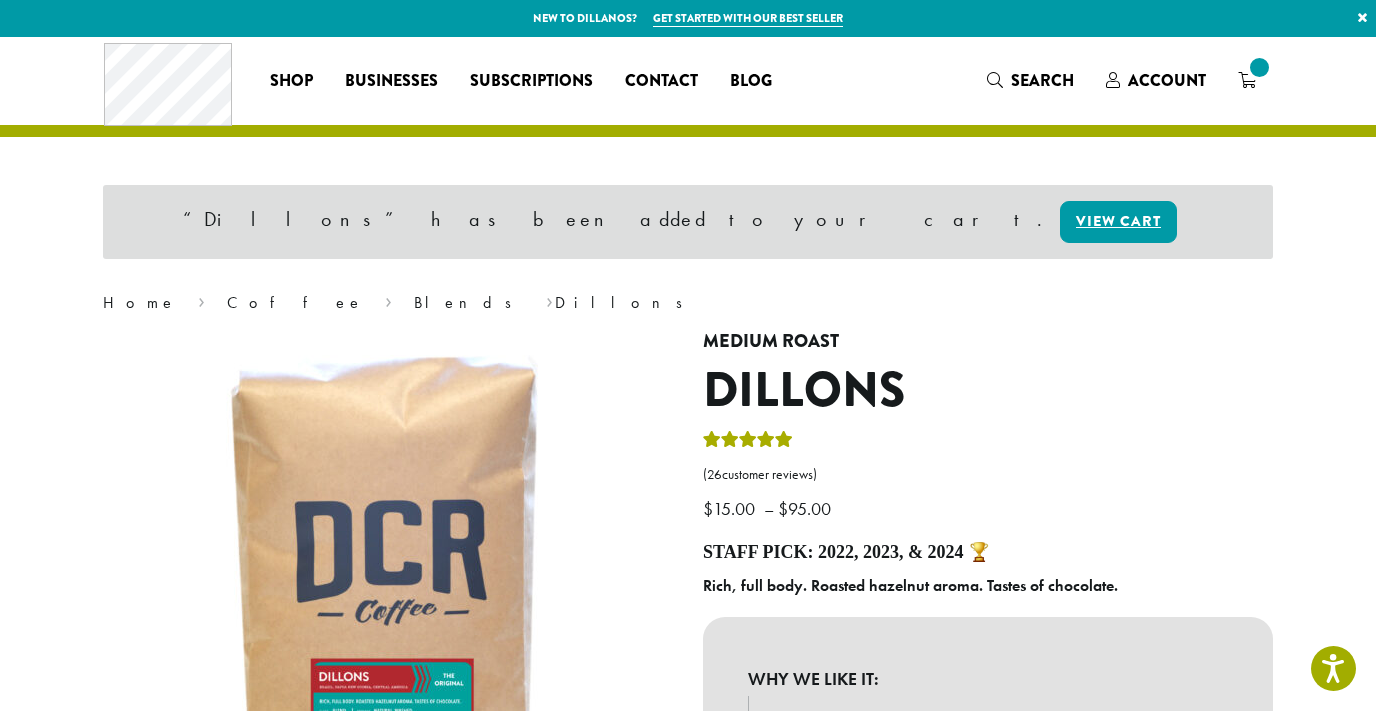scroll, scrollTop: 0, scrollLeft: 0, axis: both 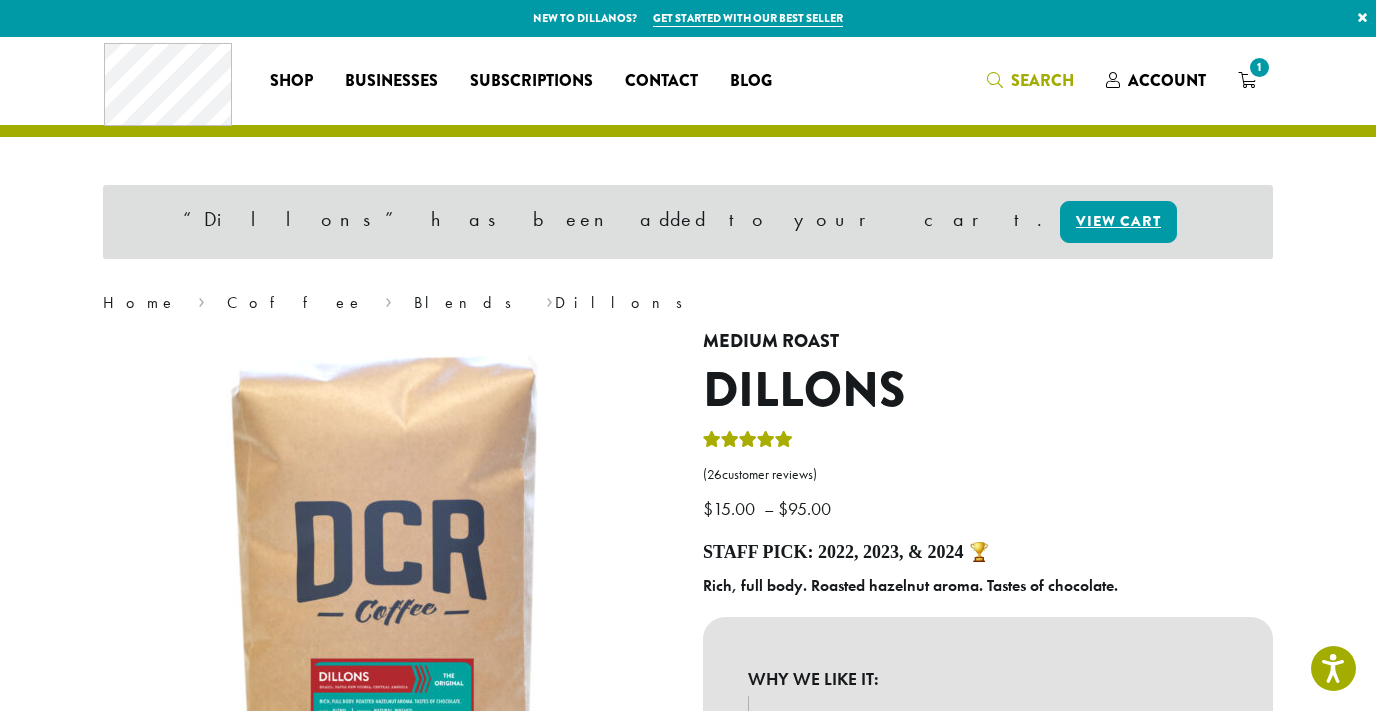 click on "Search" at bounding box center (1042, 80) 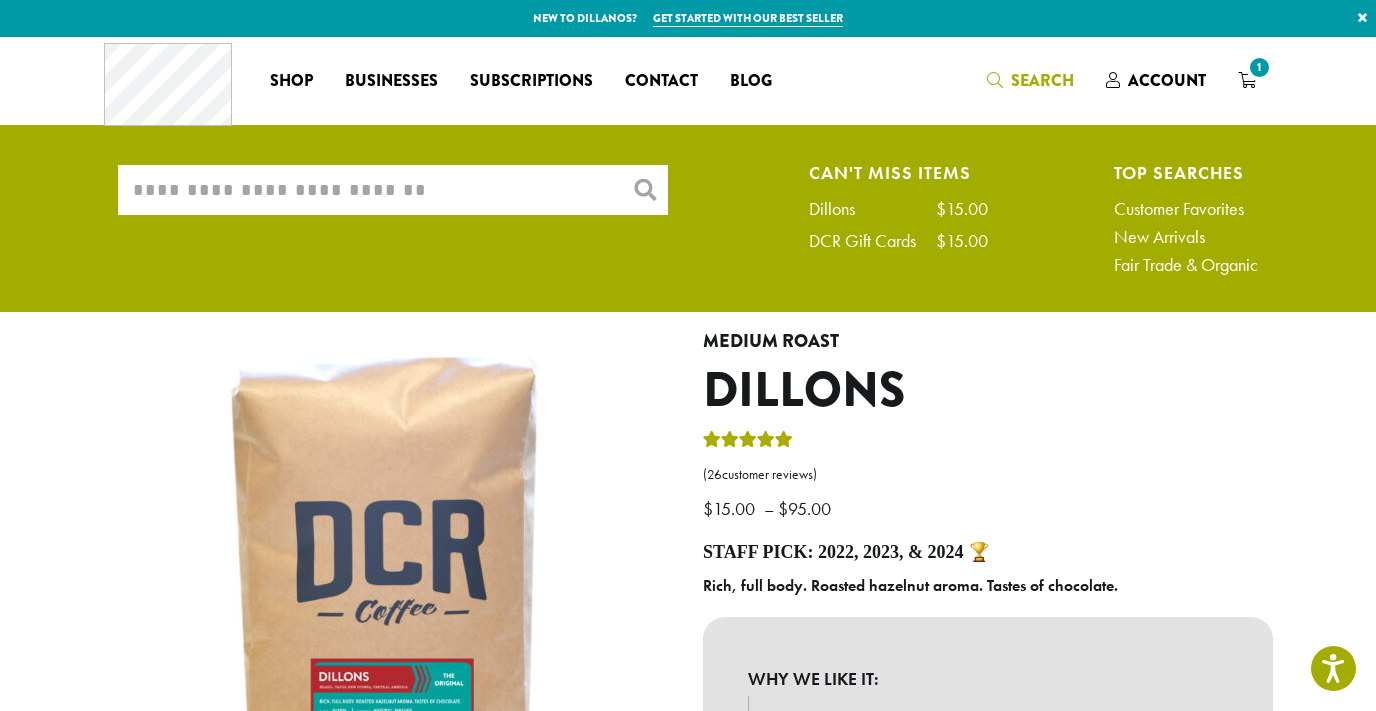 click on "What are you searching for?" at bounding box center [393, 190] 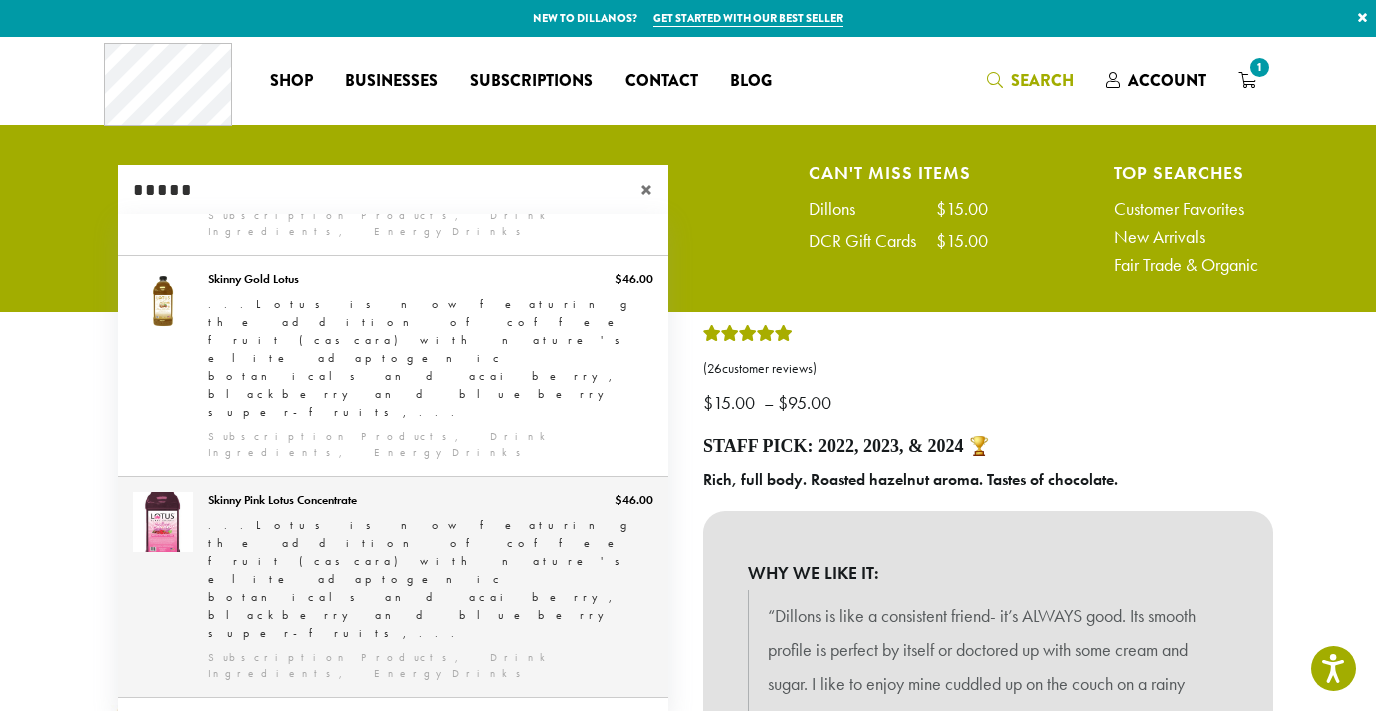 scroll, scrollTop: 193, scrollLeft: 0, axis: vertical 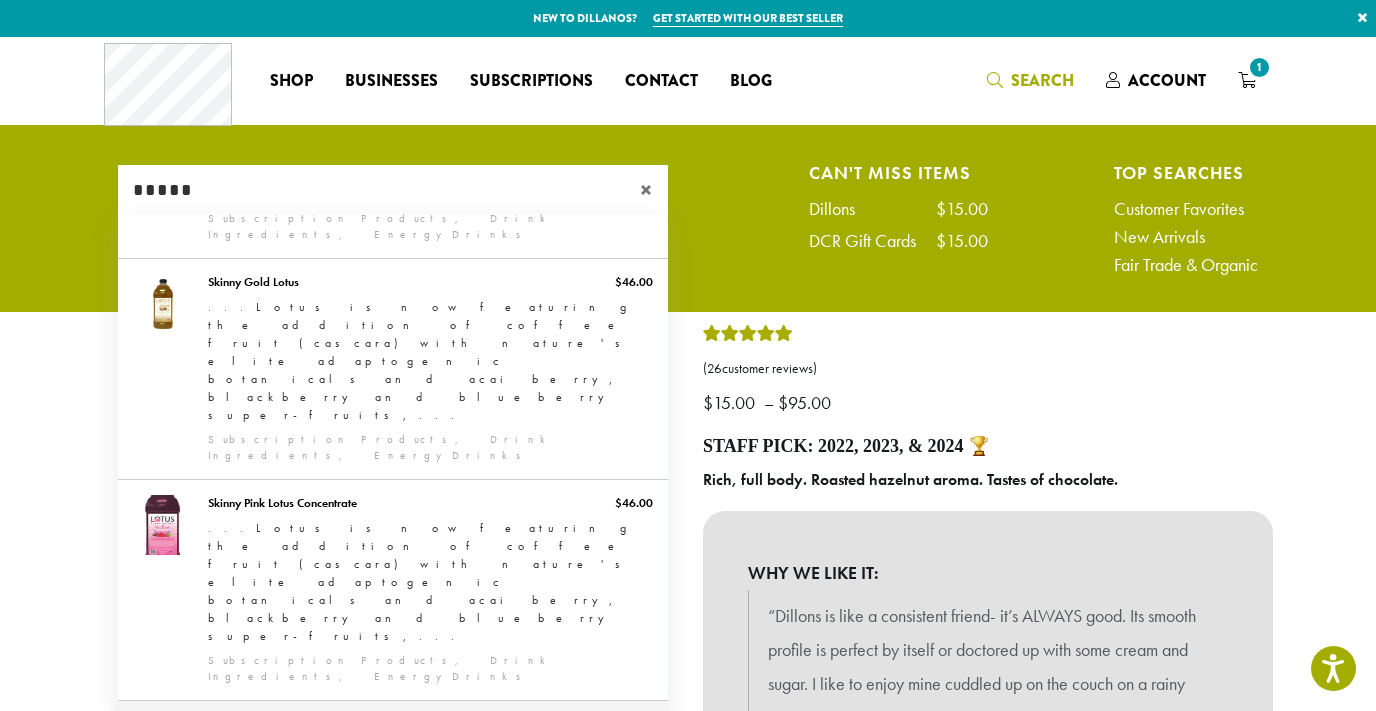 type on "*****" 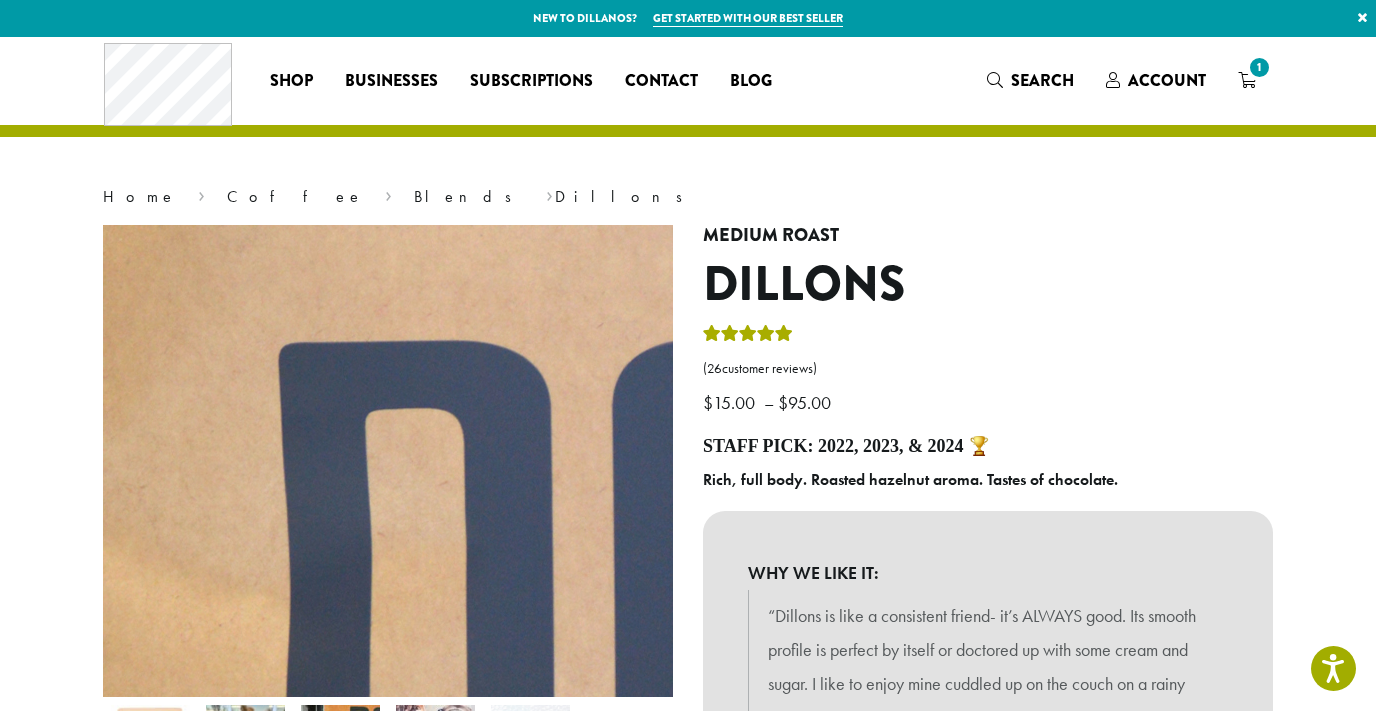 type 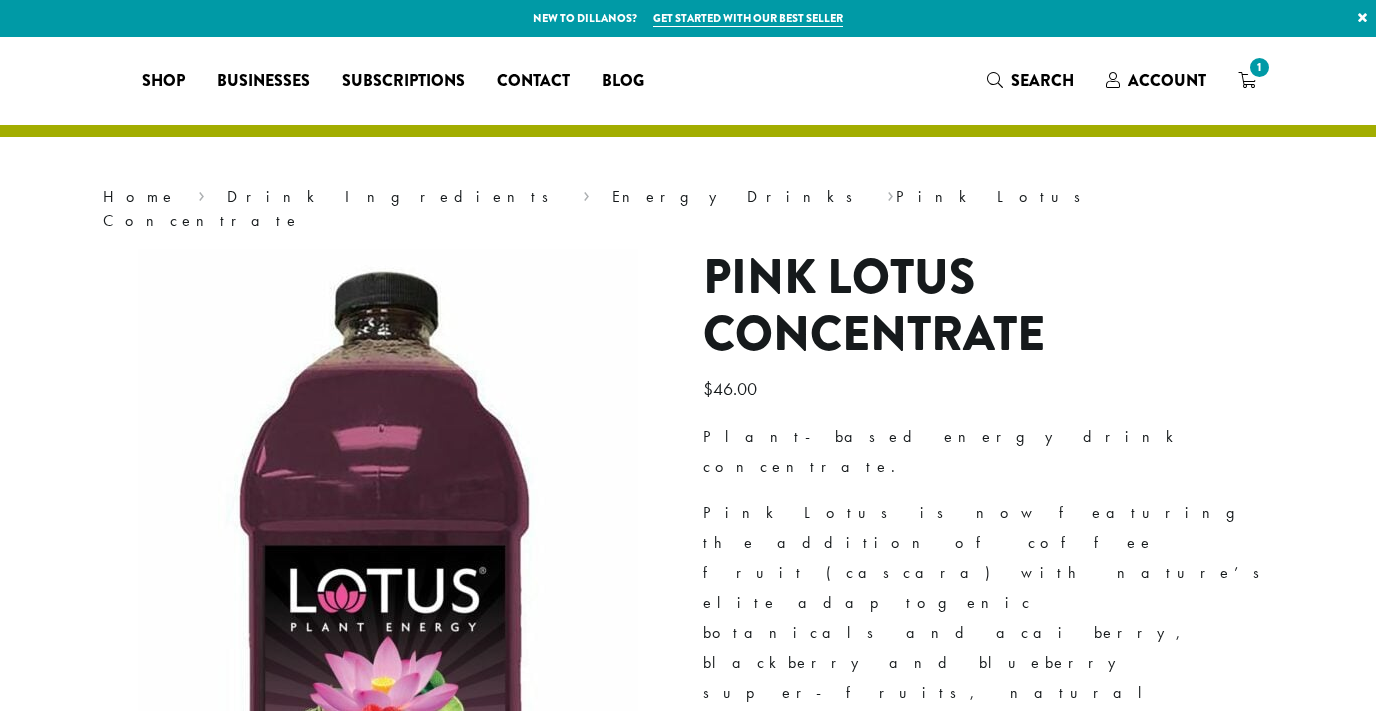scroll, scrollTop: 0, scrollLeft: 0, axis: both 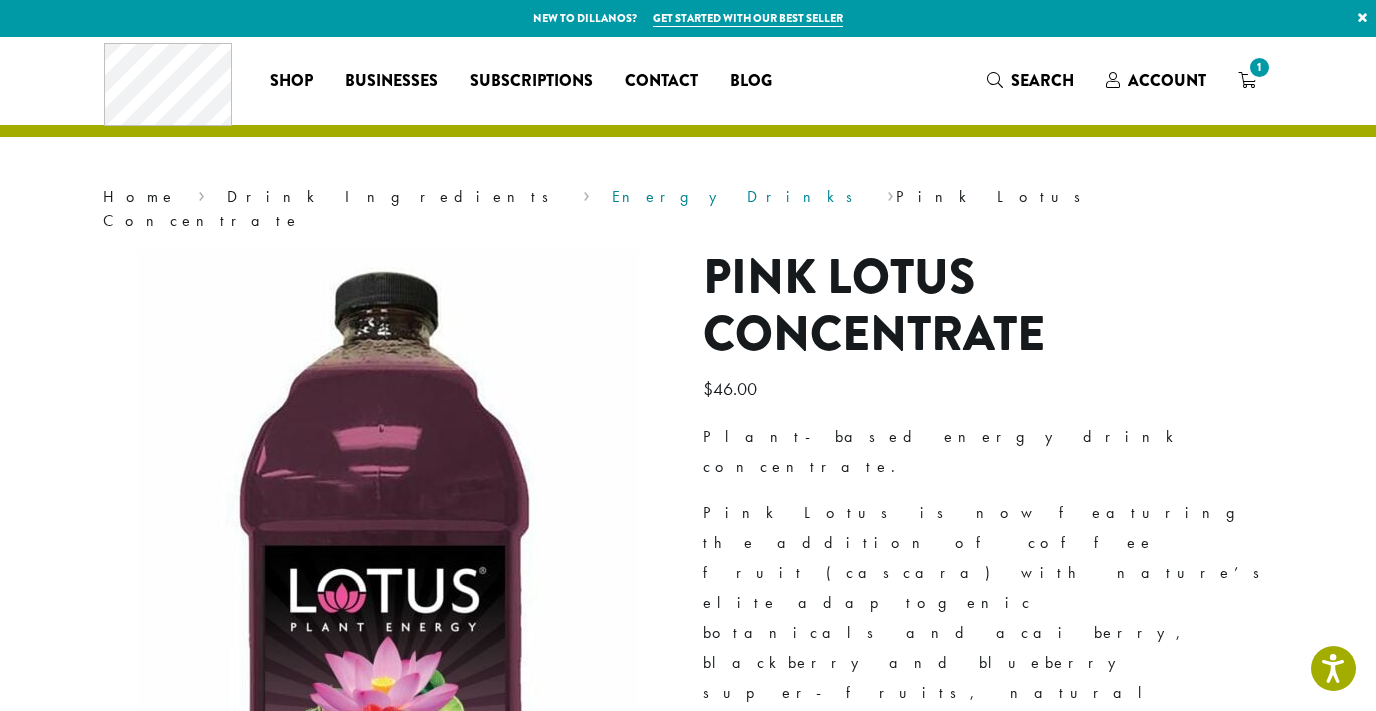 click on "Energy Drinks" at bounding box center (739, 196) 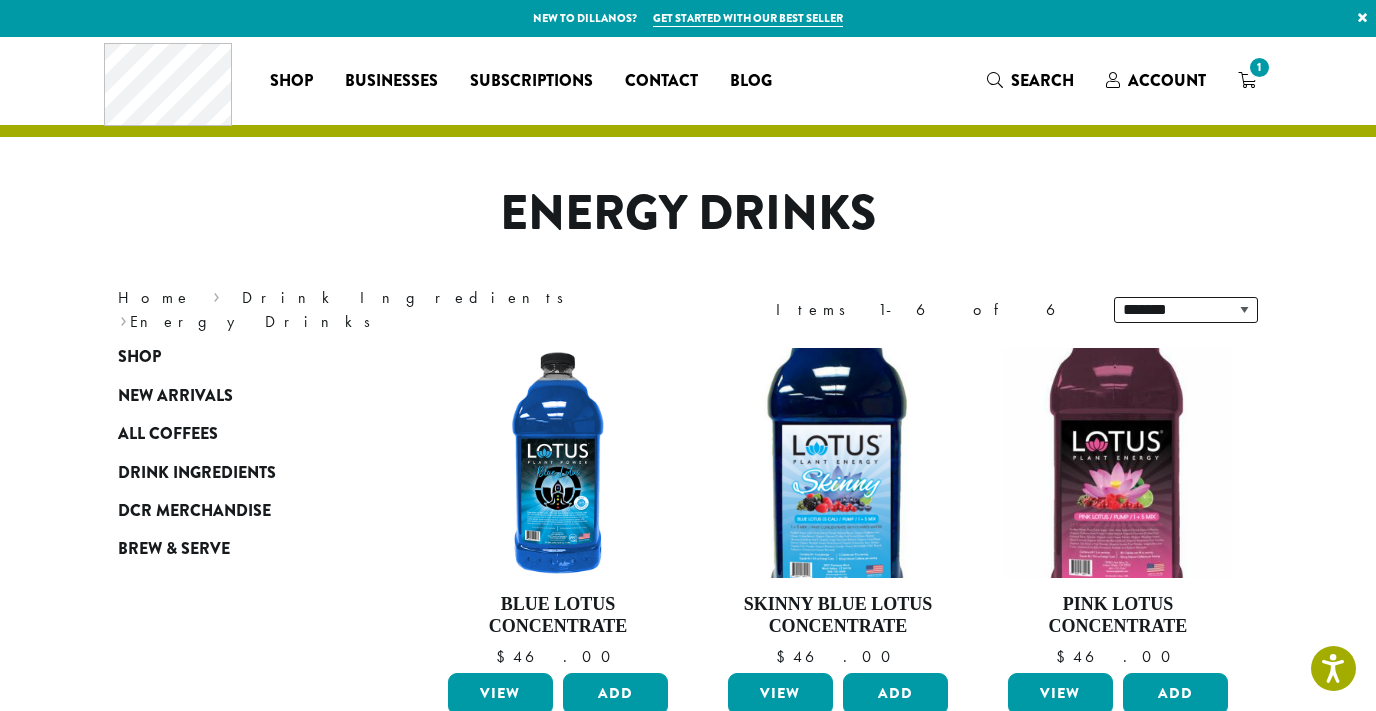 scroll, scrollTop: 212, scrollLeft: 0, axis: vertical 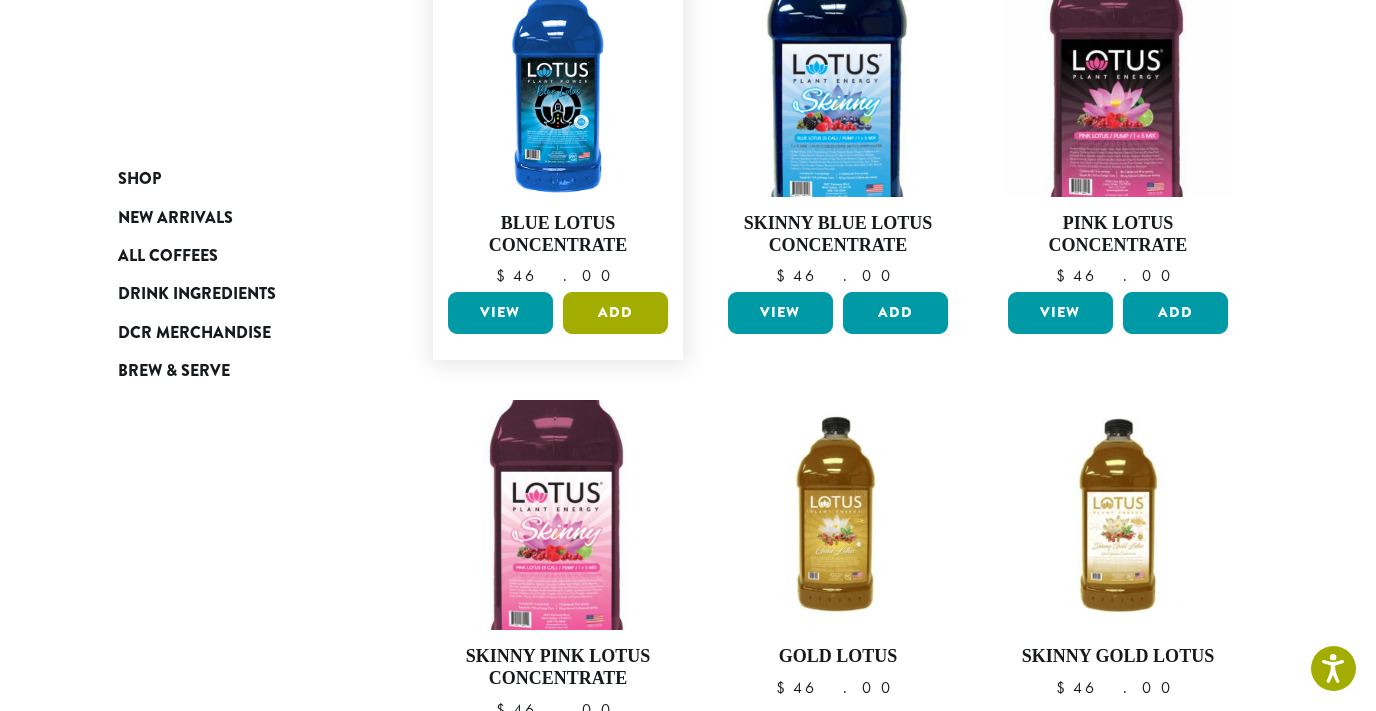 click on "Add" at bounding box center [615, 313] 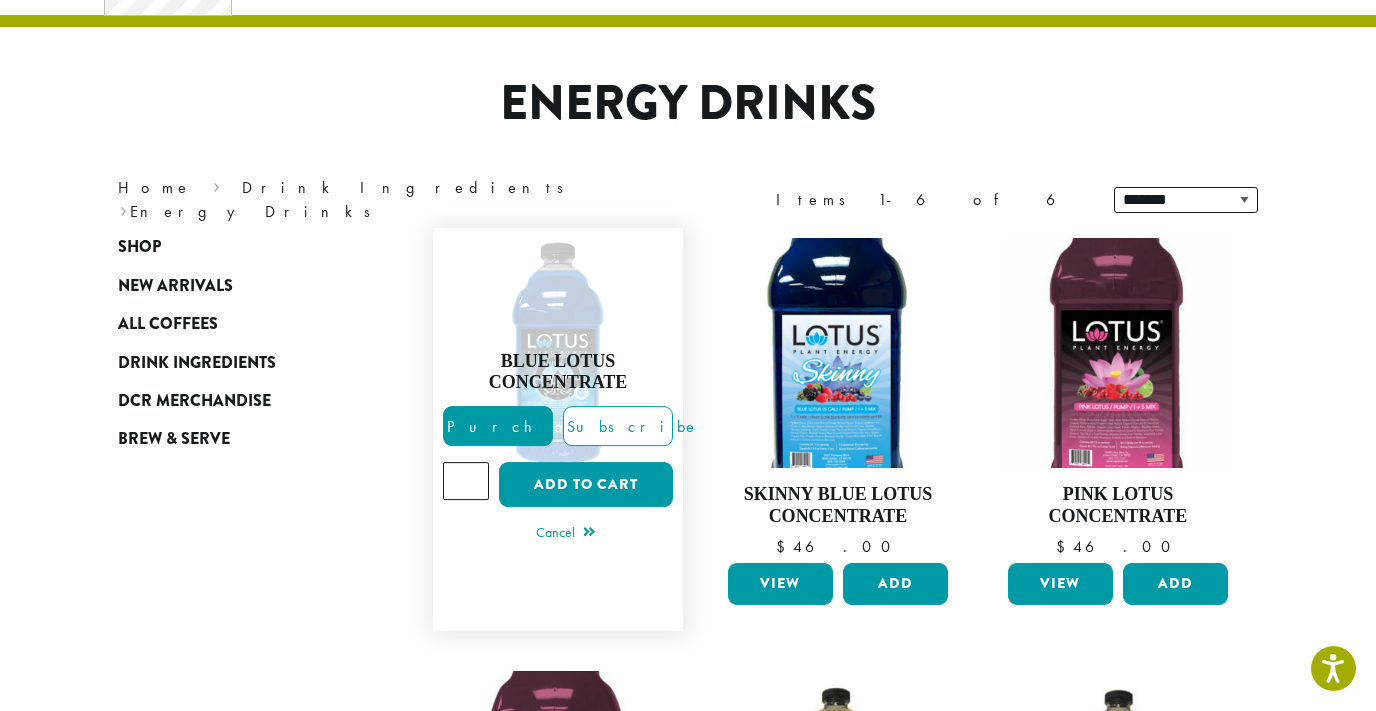 scroll, scrollTop: 0, scrollLeft: 0, axis: both 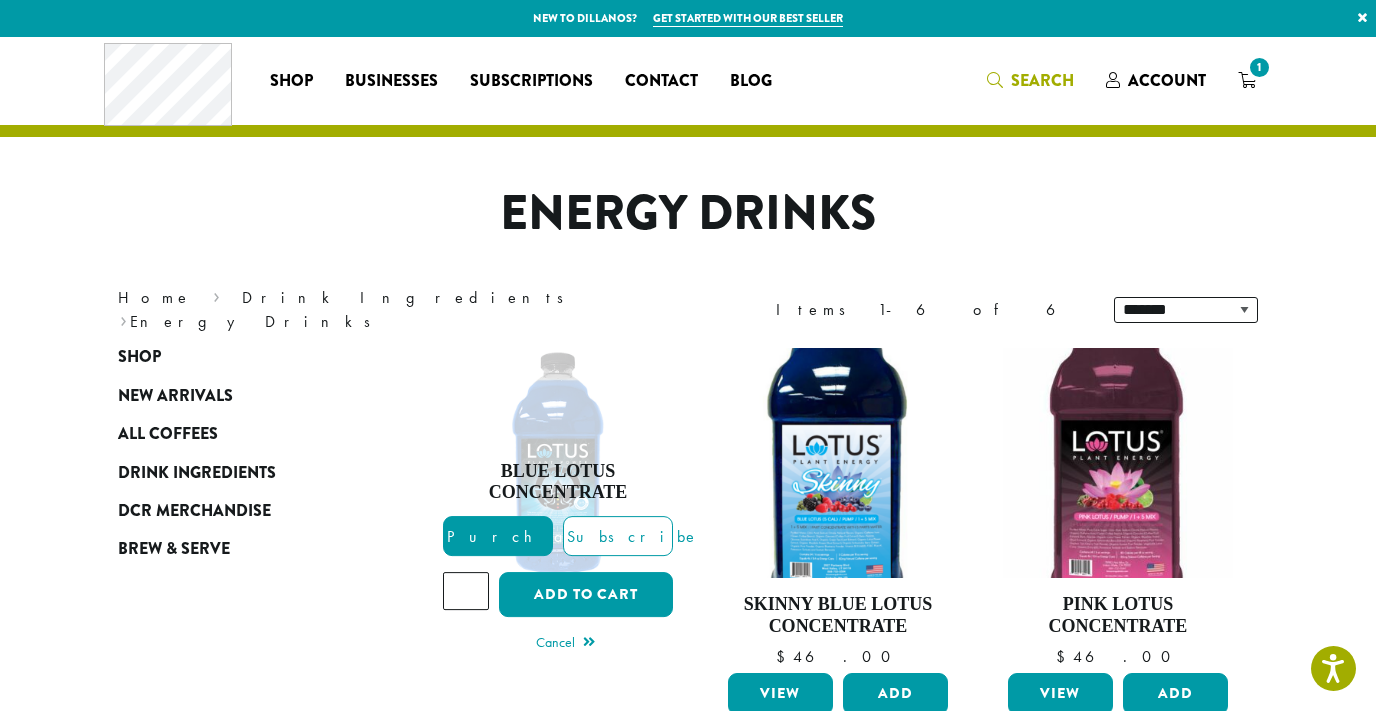click on "Search" at bounding box center [1042, 80] 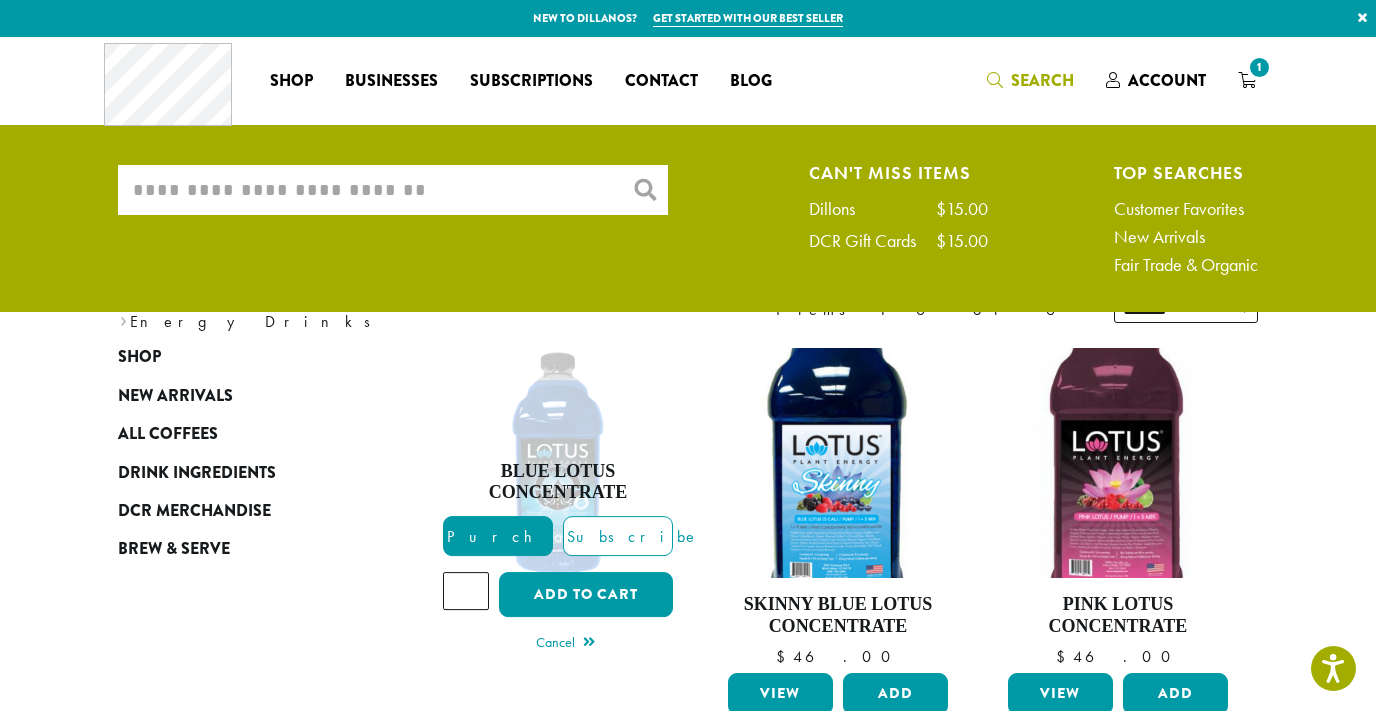 click on "What are you searching for?" at bounding box center [393, 190] 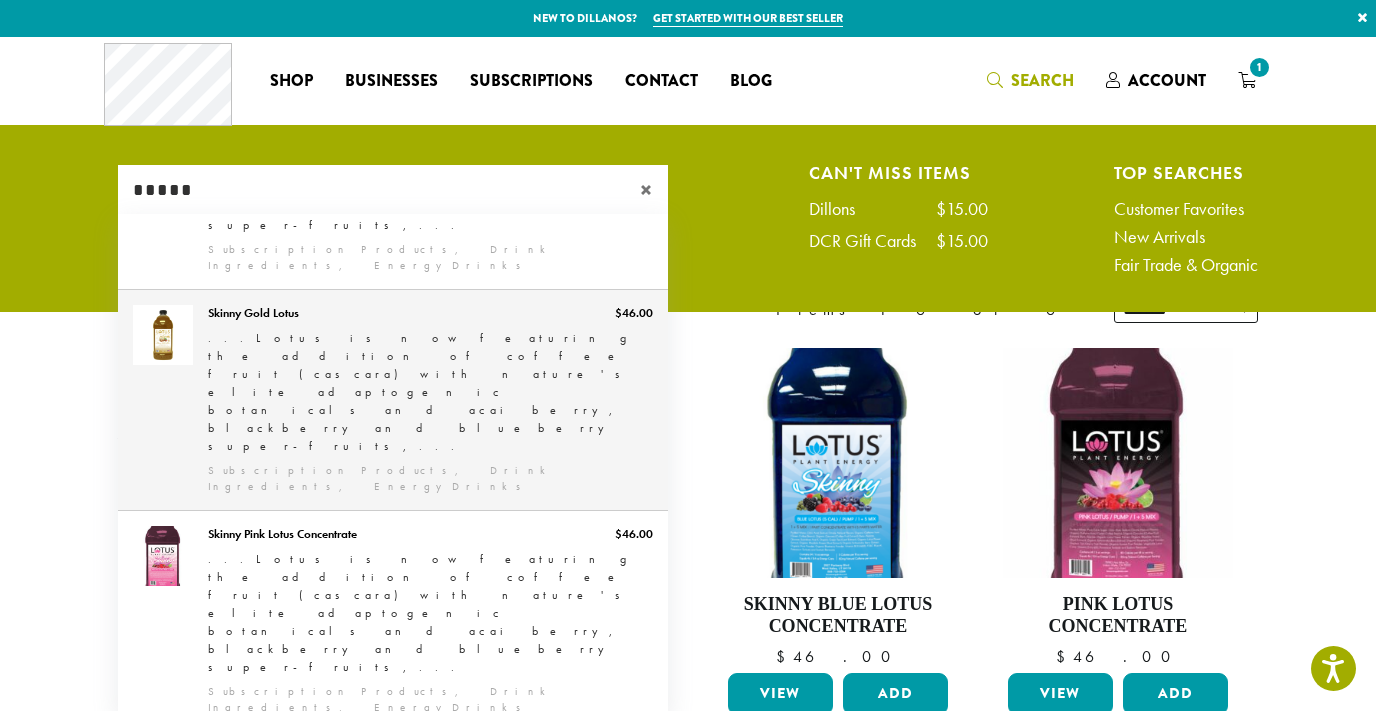 scroll, scrollTop: 300, scrollLeft: 0, axis: vertical 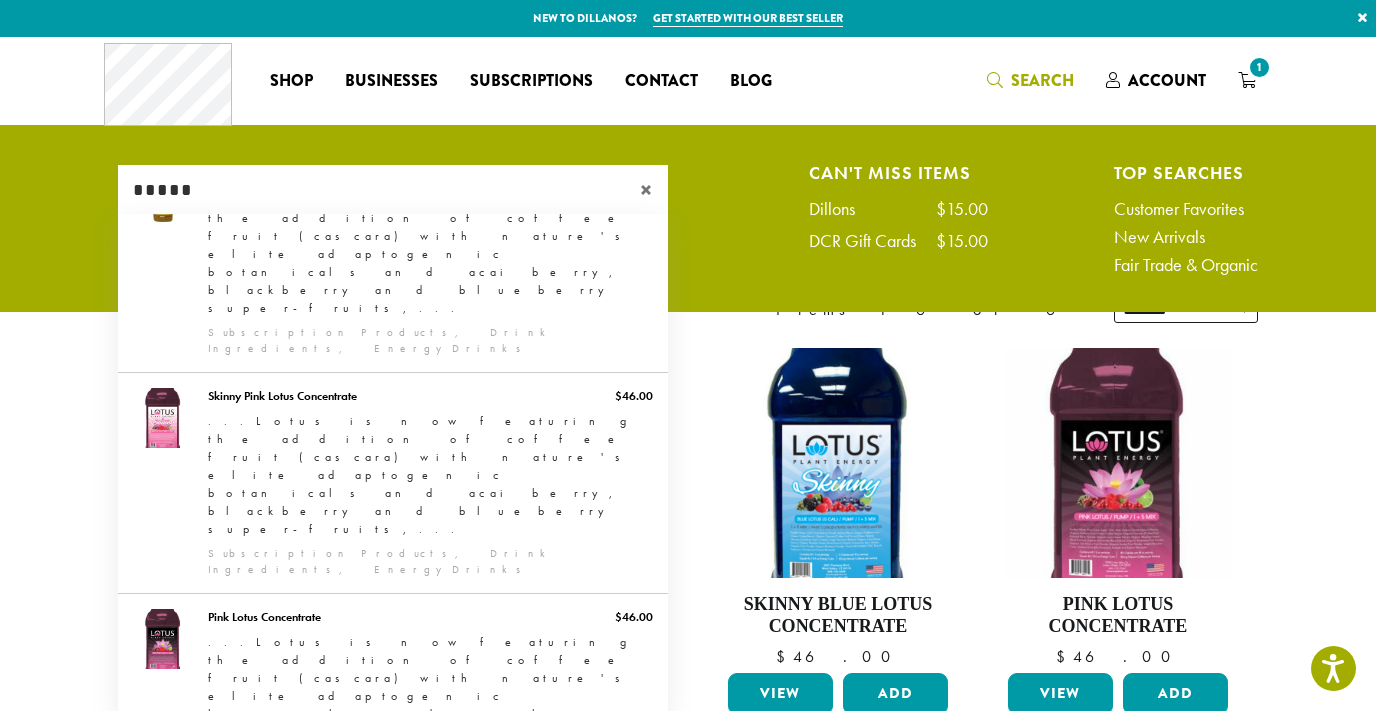 type on "*****" 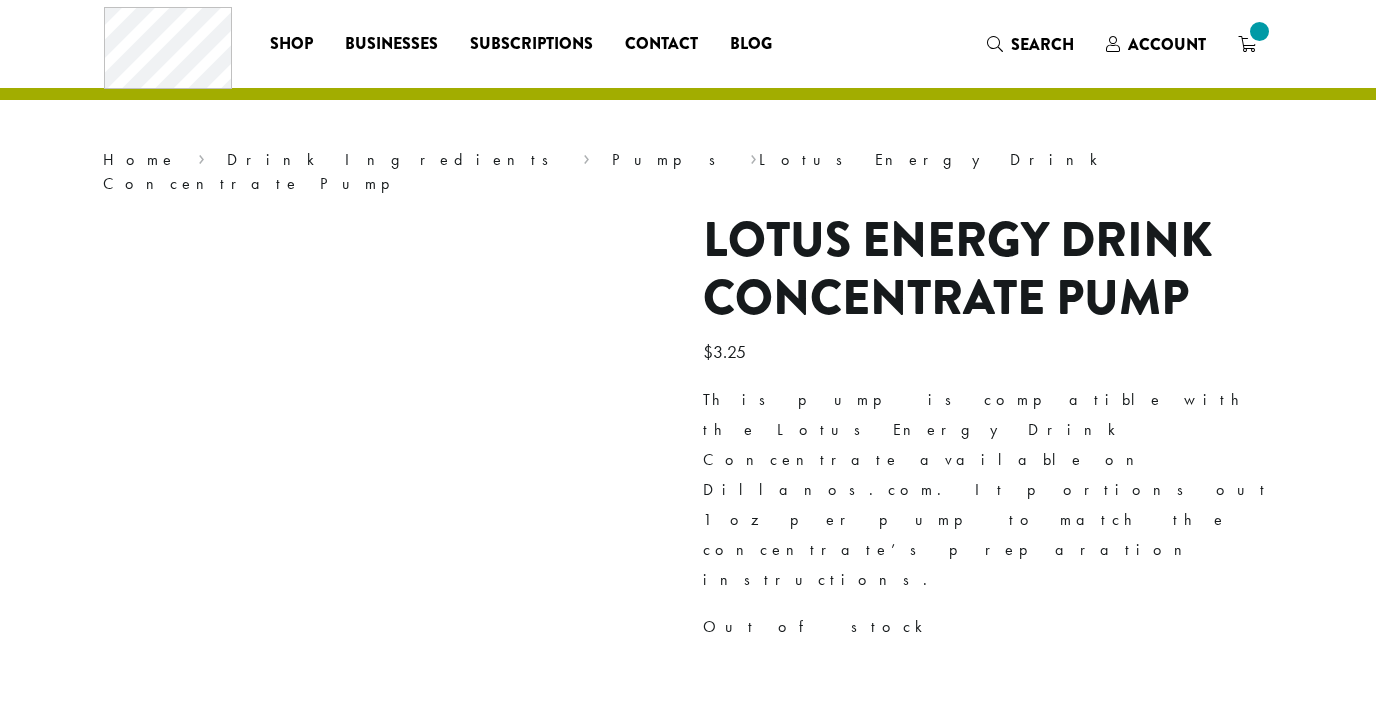 scroll, scrollTop: 0, scrollLeft: 0, axis: both 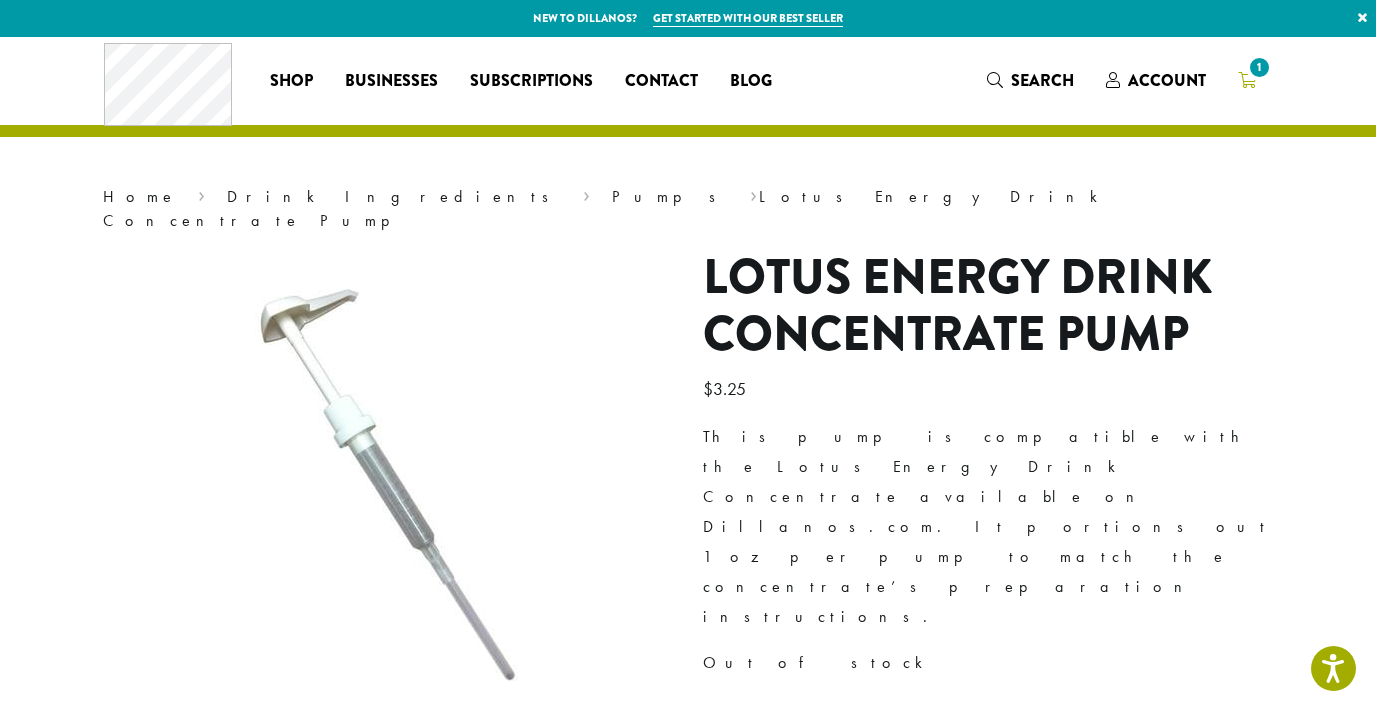 click on "1" at bounding box center (1247, 80) 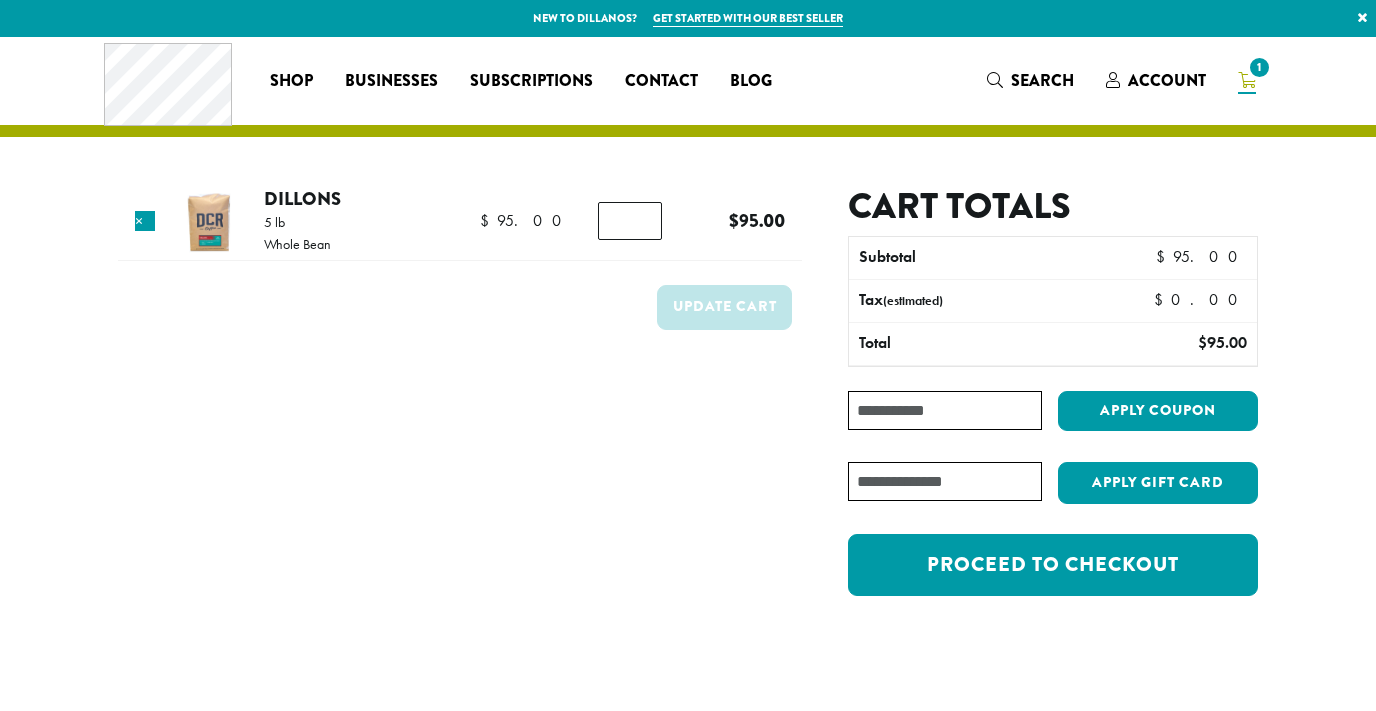 scroll, scrollTop: 0, scrollLeft: 0, axis: both 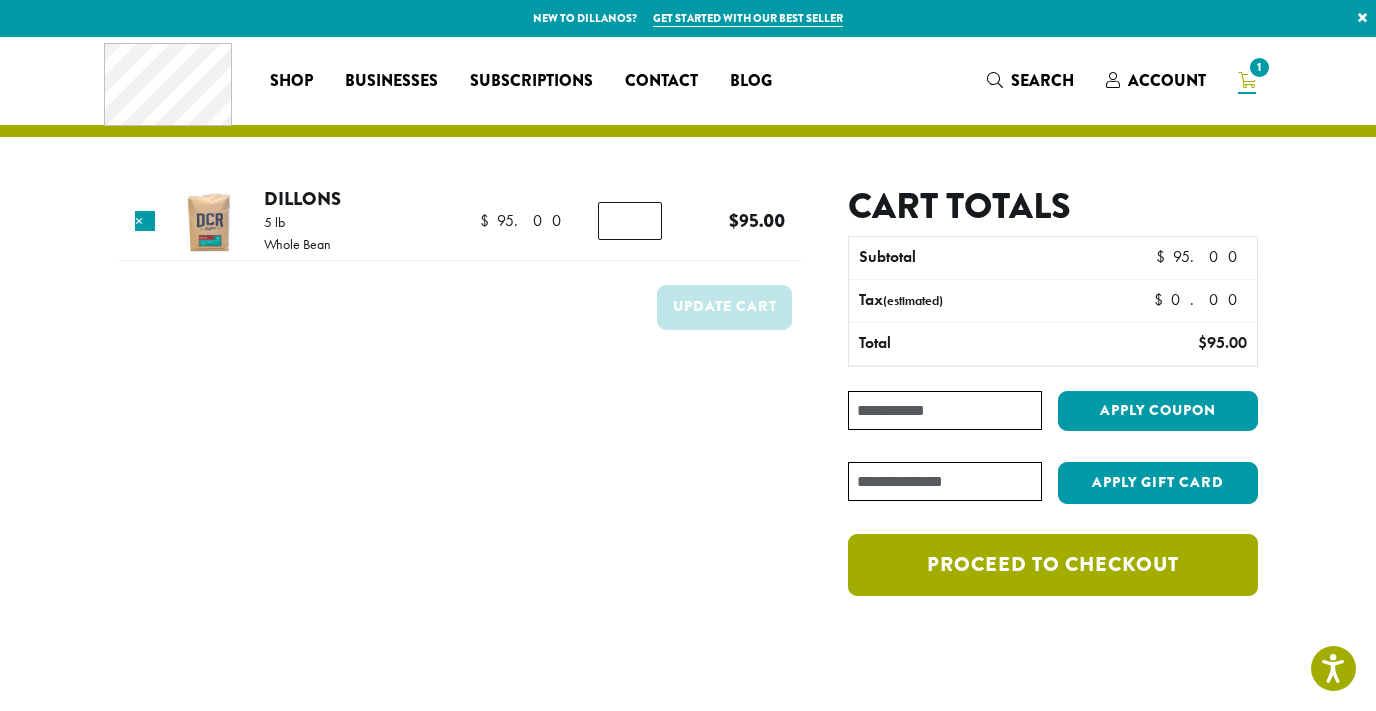 click on "Proceed to checkout" at bounding box center [1053, 565] 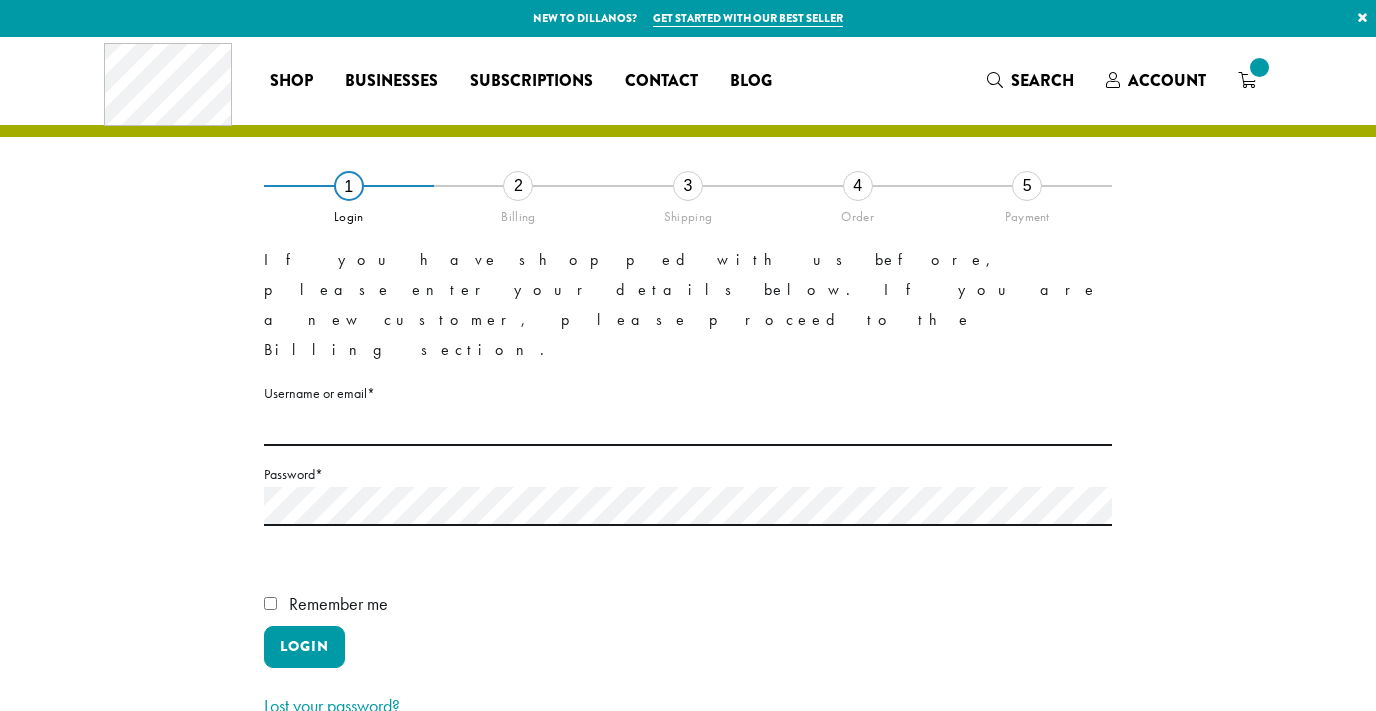 scroll, scrollTop: 0, scrollLeft: 0, axis: both 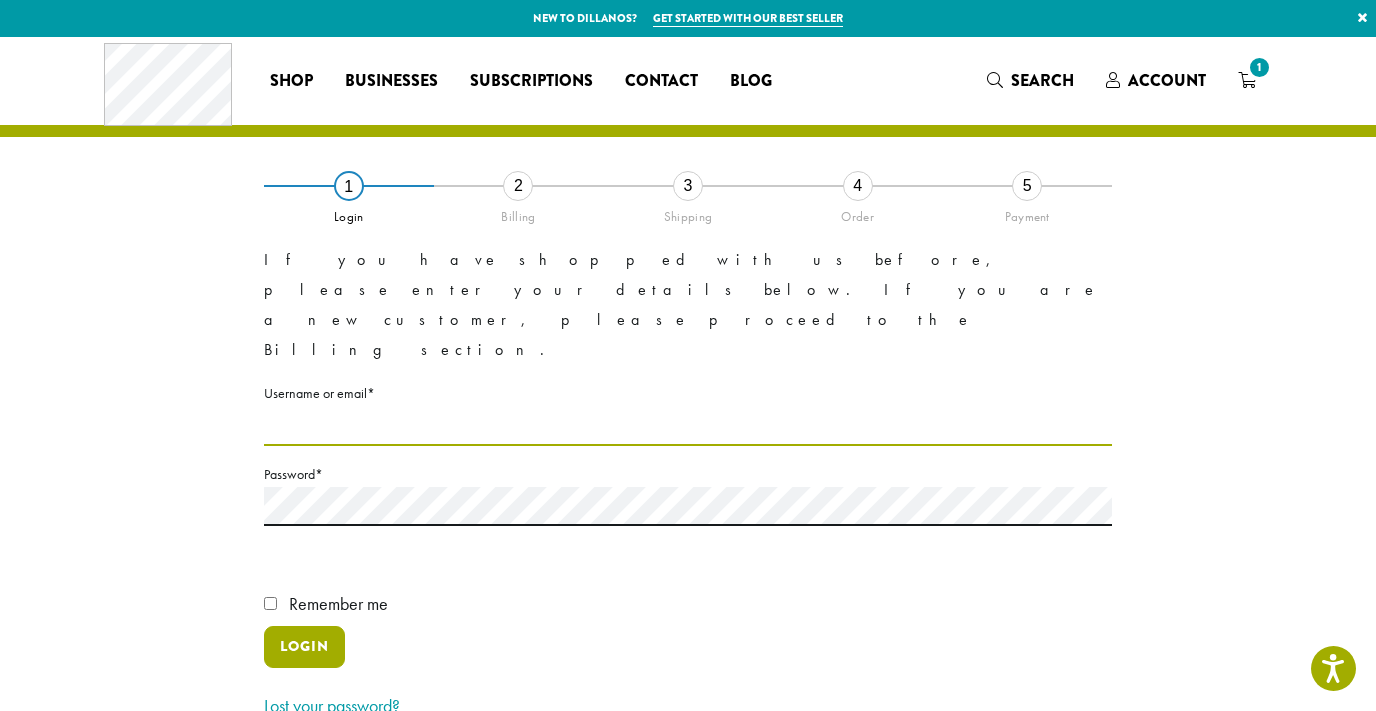 type on "**********" 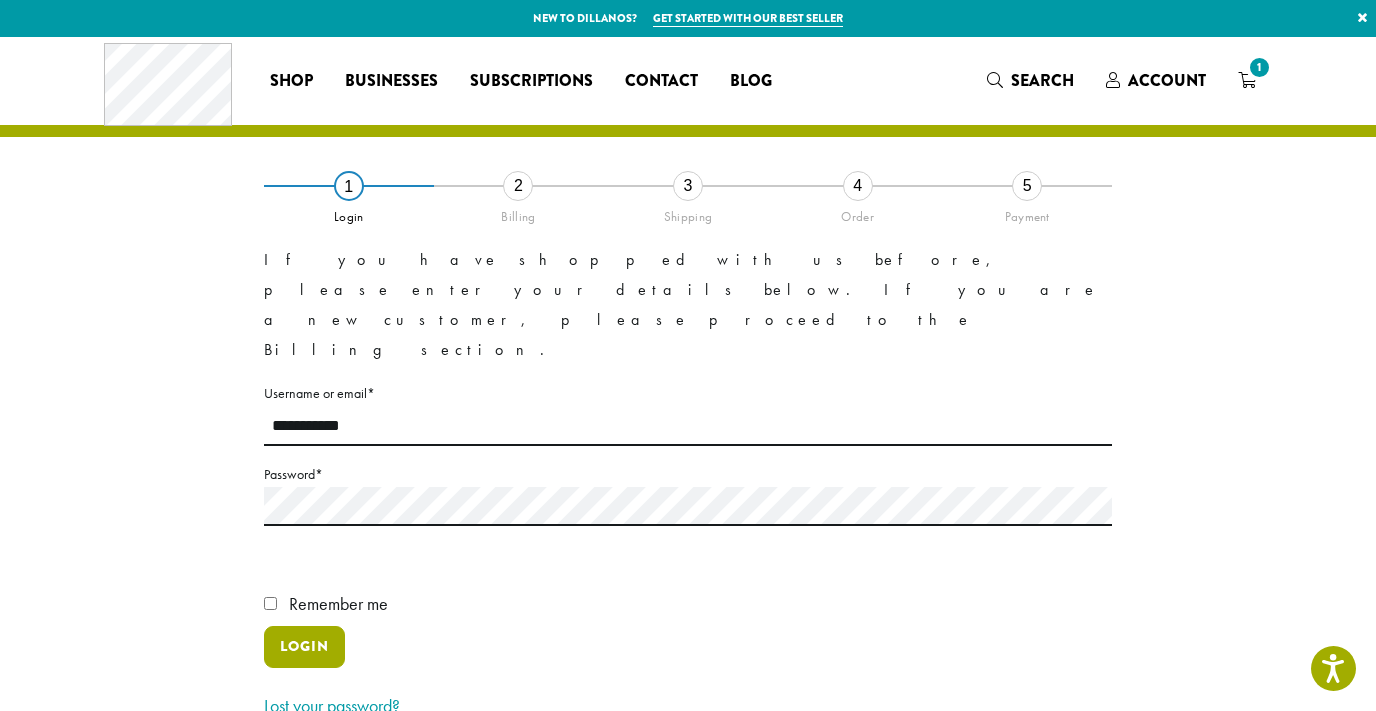 click on "Login" at bounding box center [304, 647] 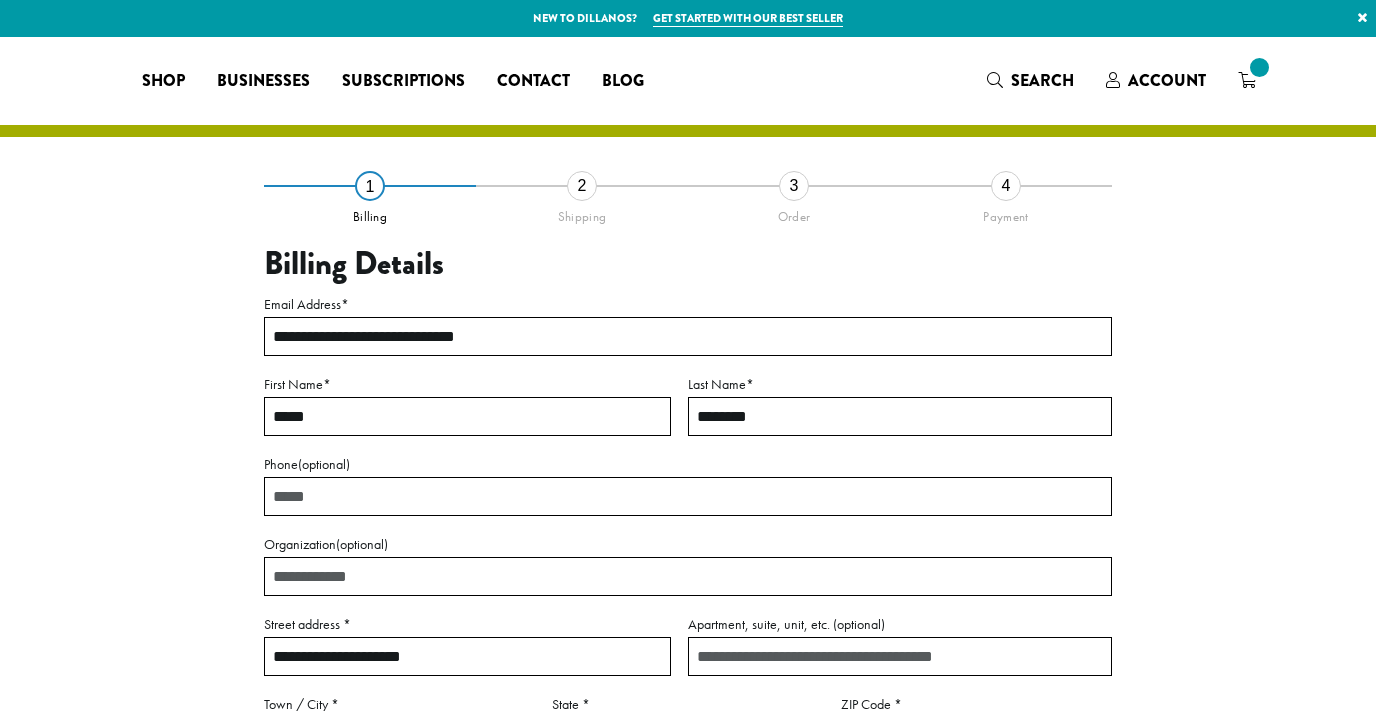 select on "**" 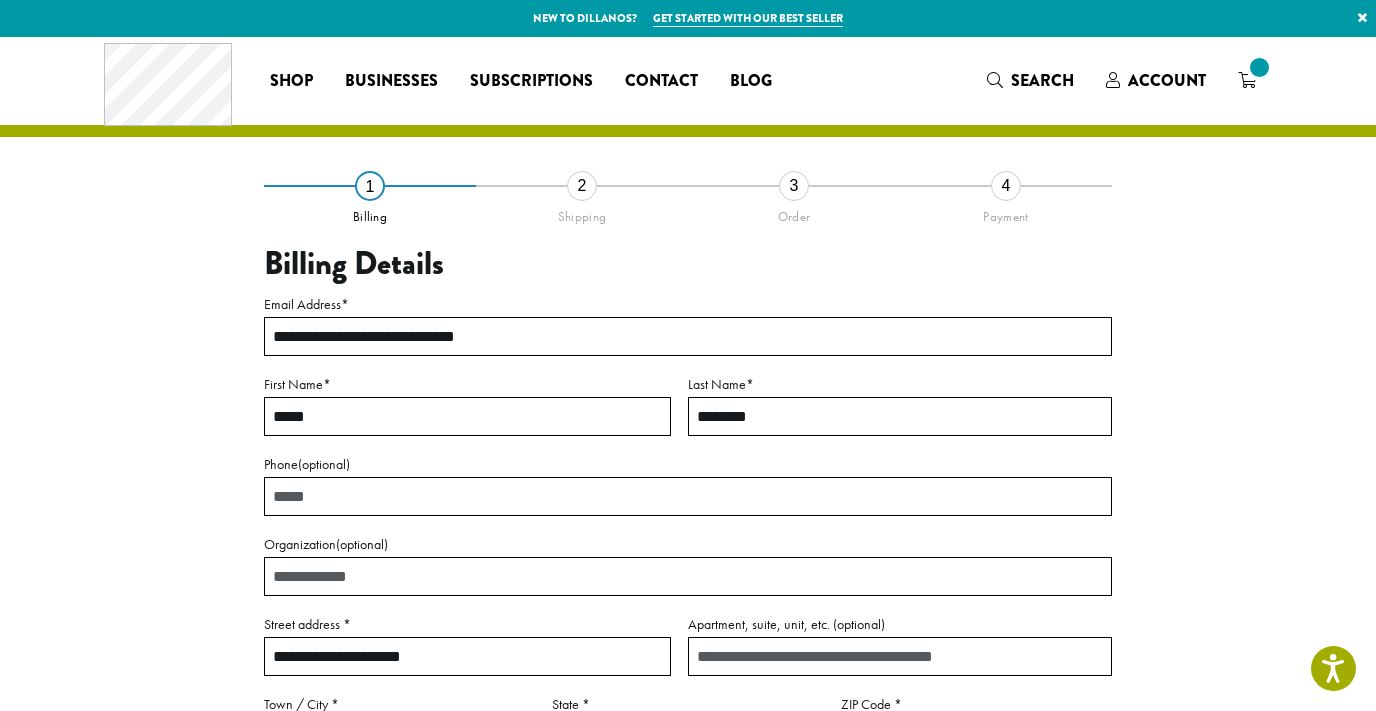 scroll, scrollTop: 0, scrollLeft: 0, axis: both 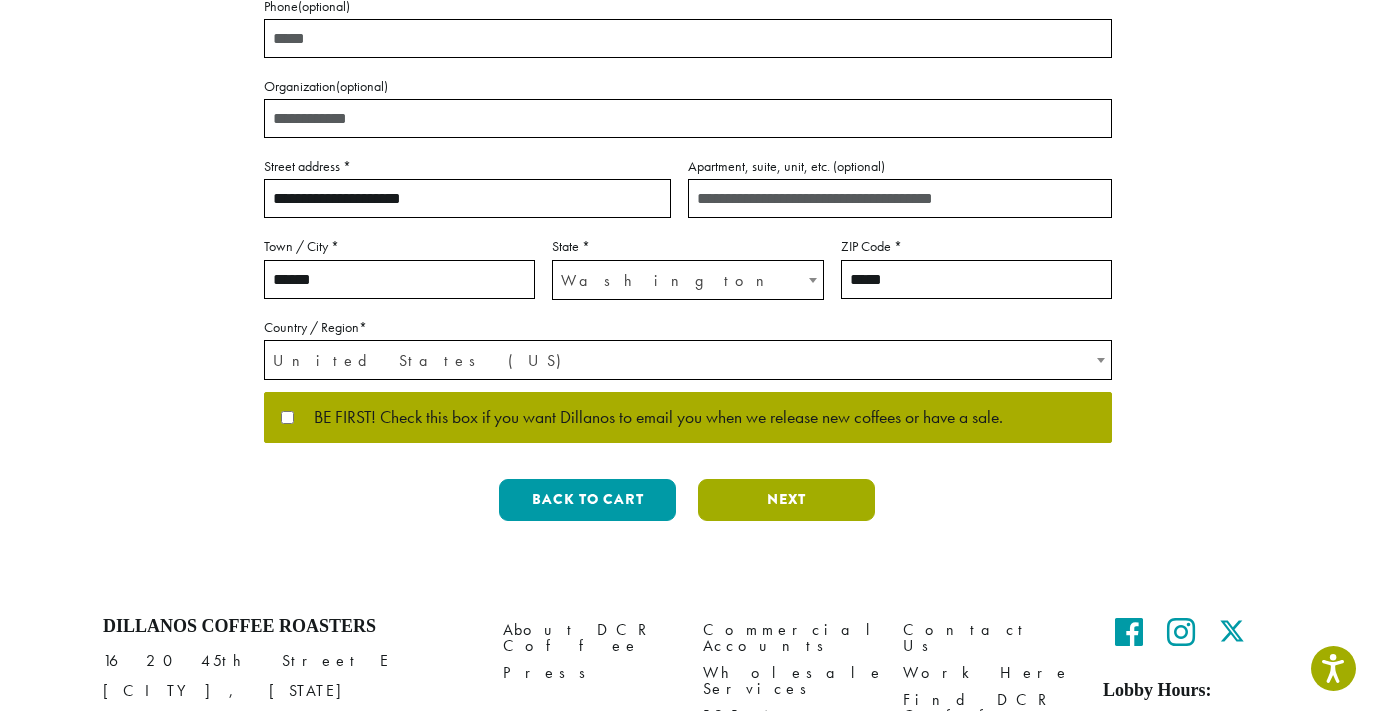 click on "Next" at bounding box center (786, 500) 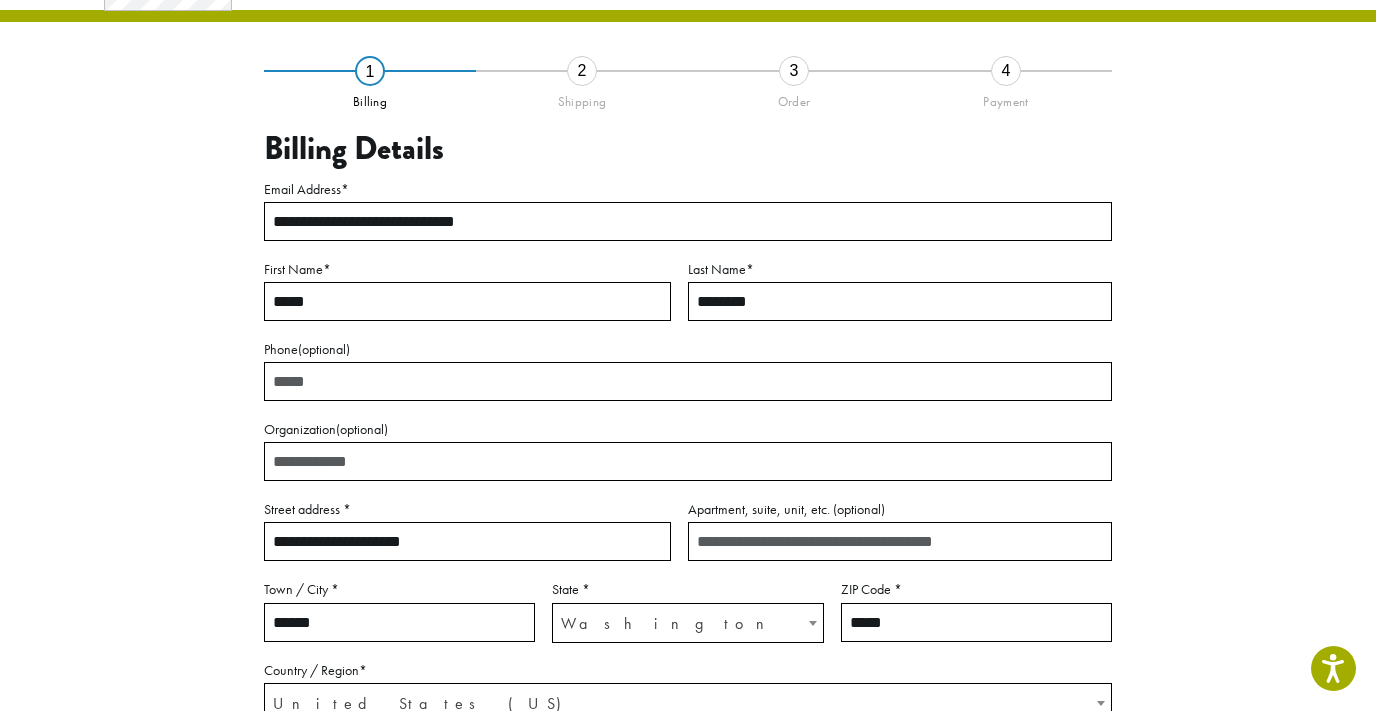 scroll, scrollTop: 114, scrollLeft: 0, axis: vertical 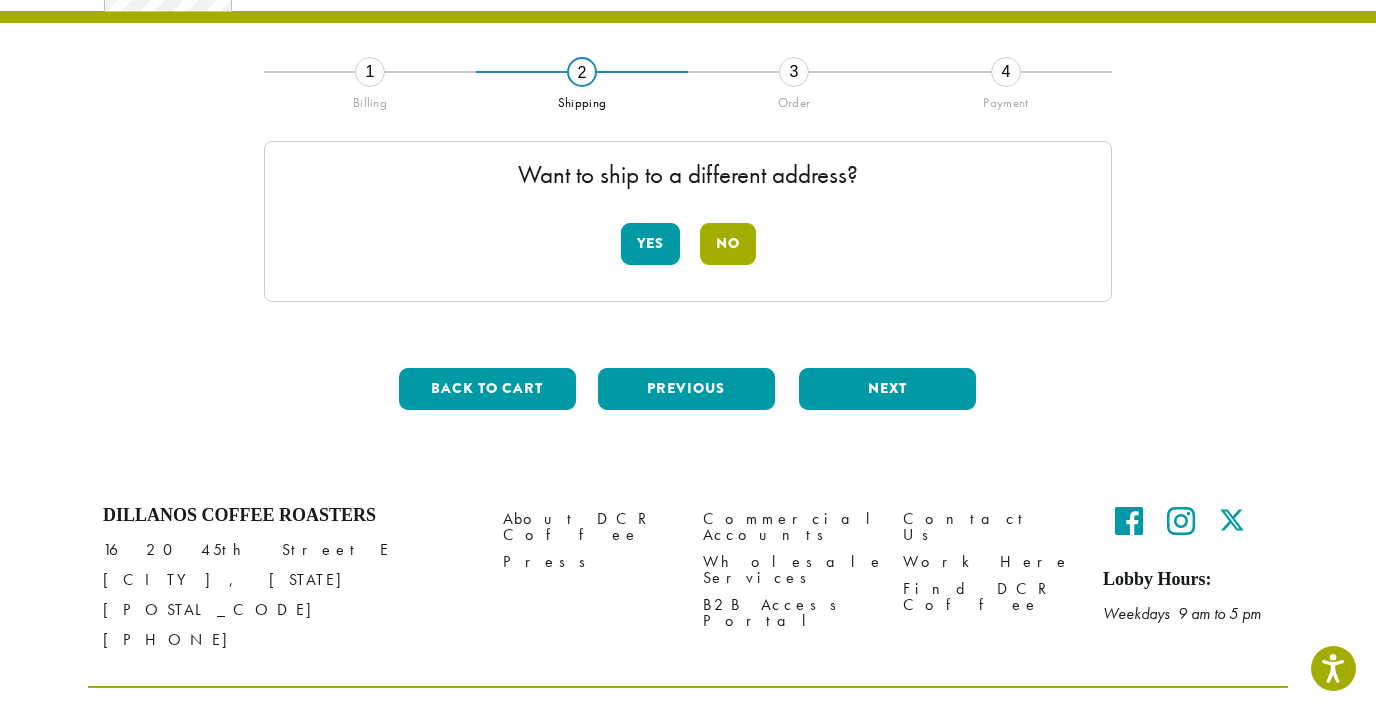 click on "No" at bounding box center (728, 244) 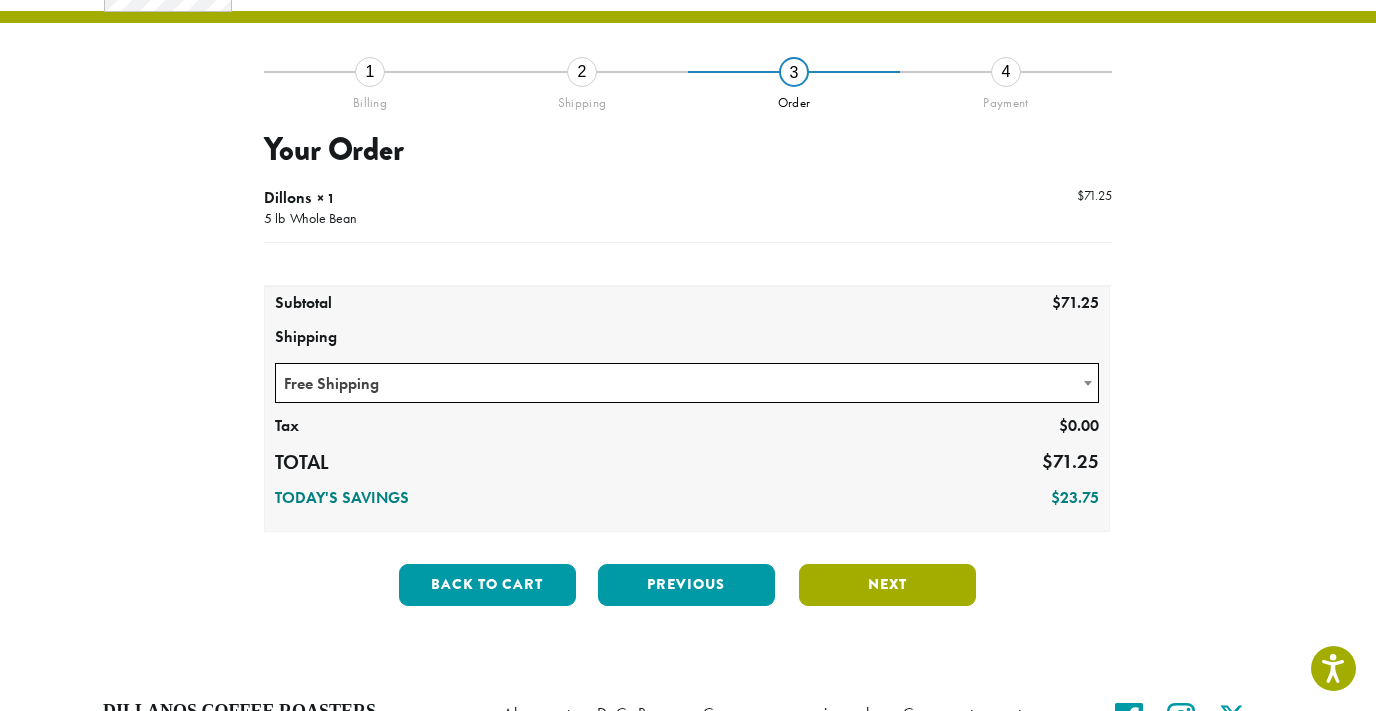 click on "Next" at bounding box center [887, 585] 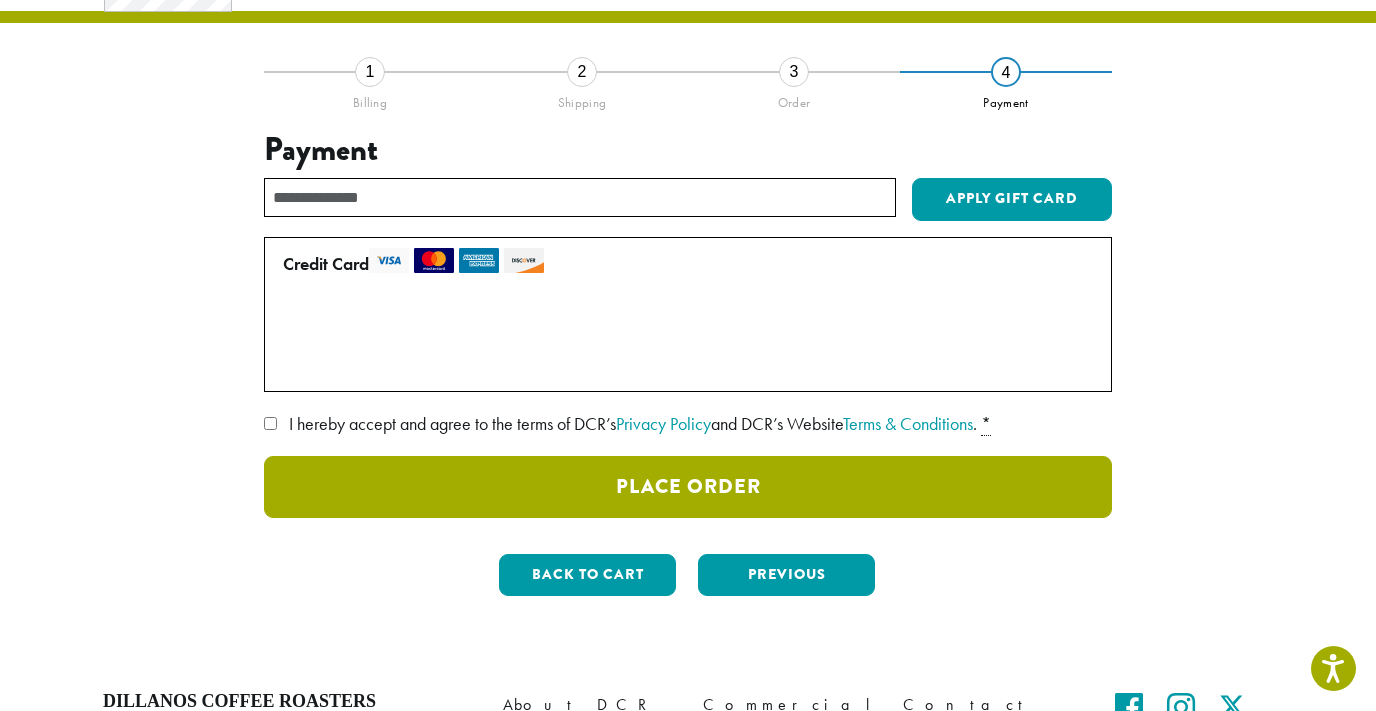 click on "Place Order" at bounding box center [688, 487] 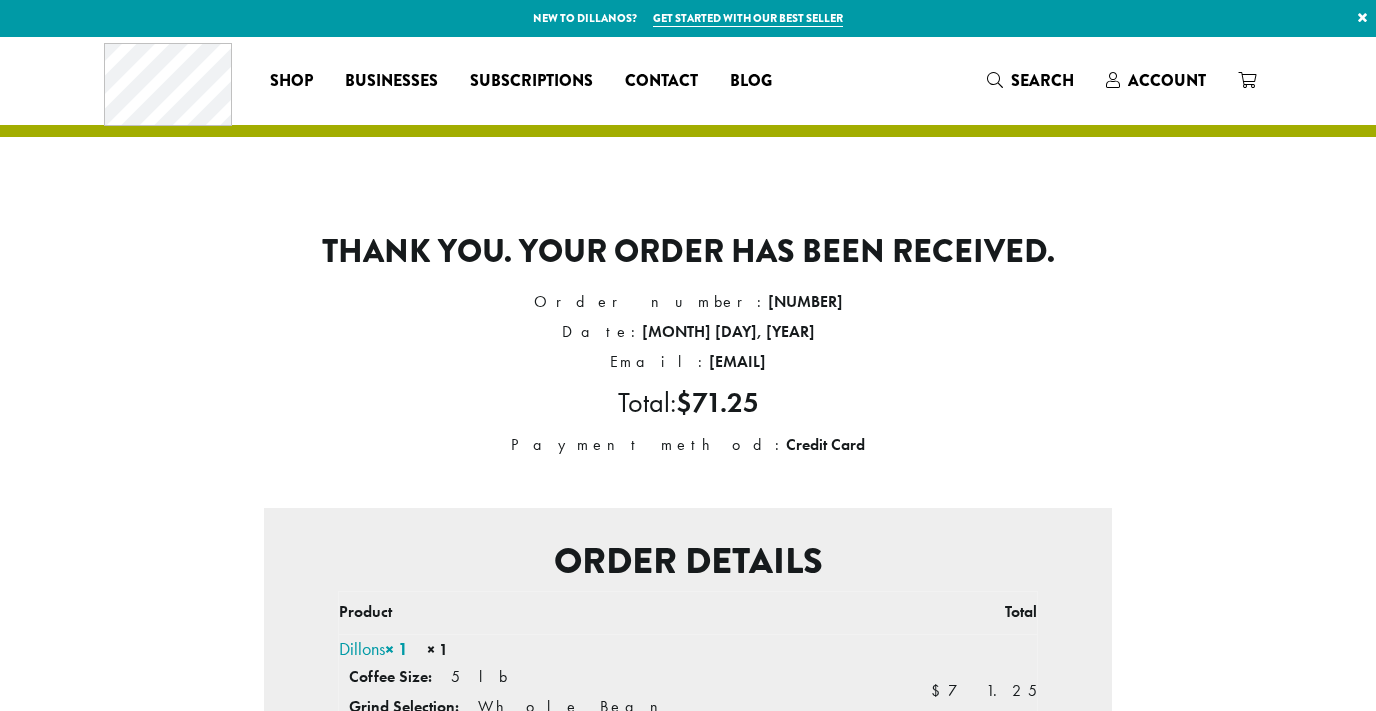 scroll, scrollTop: 0, scrollLeft: 0, axis: both 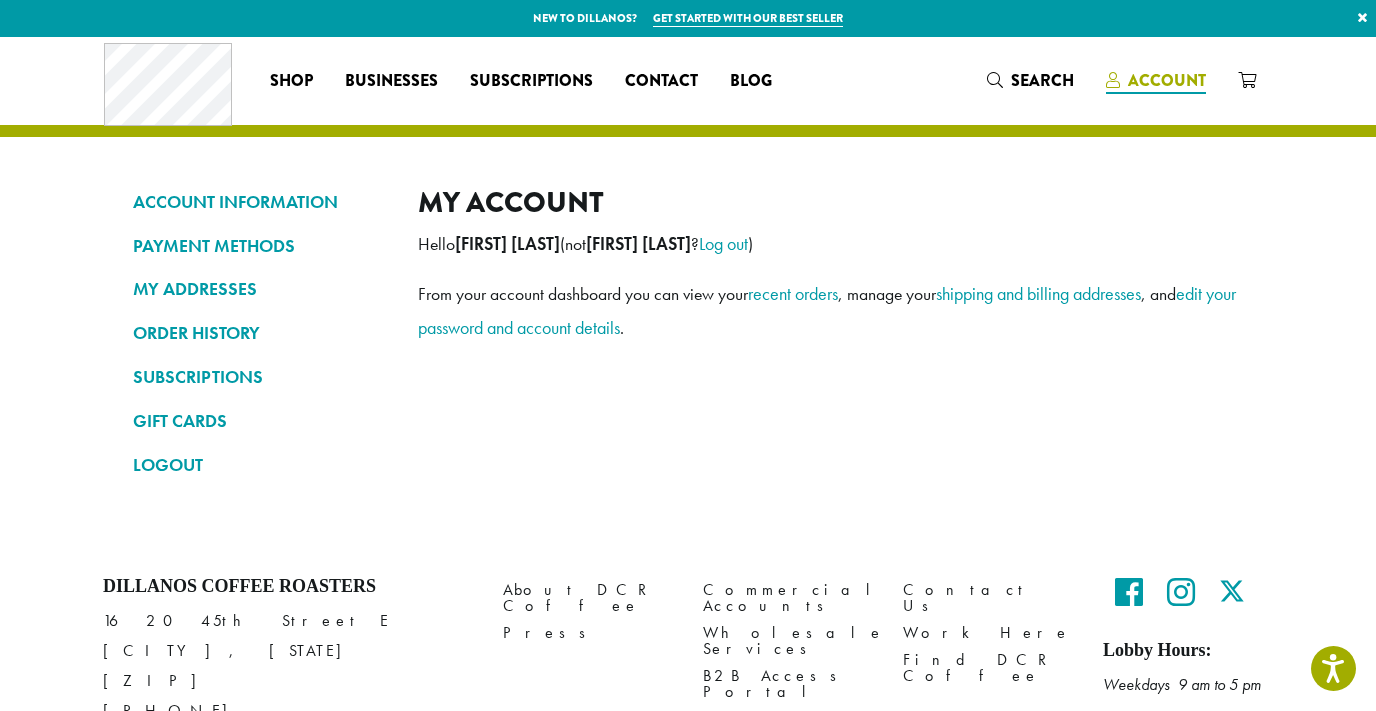 click on "Account" at bounding box center [1167, 80] 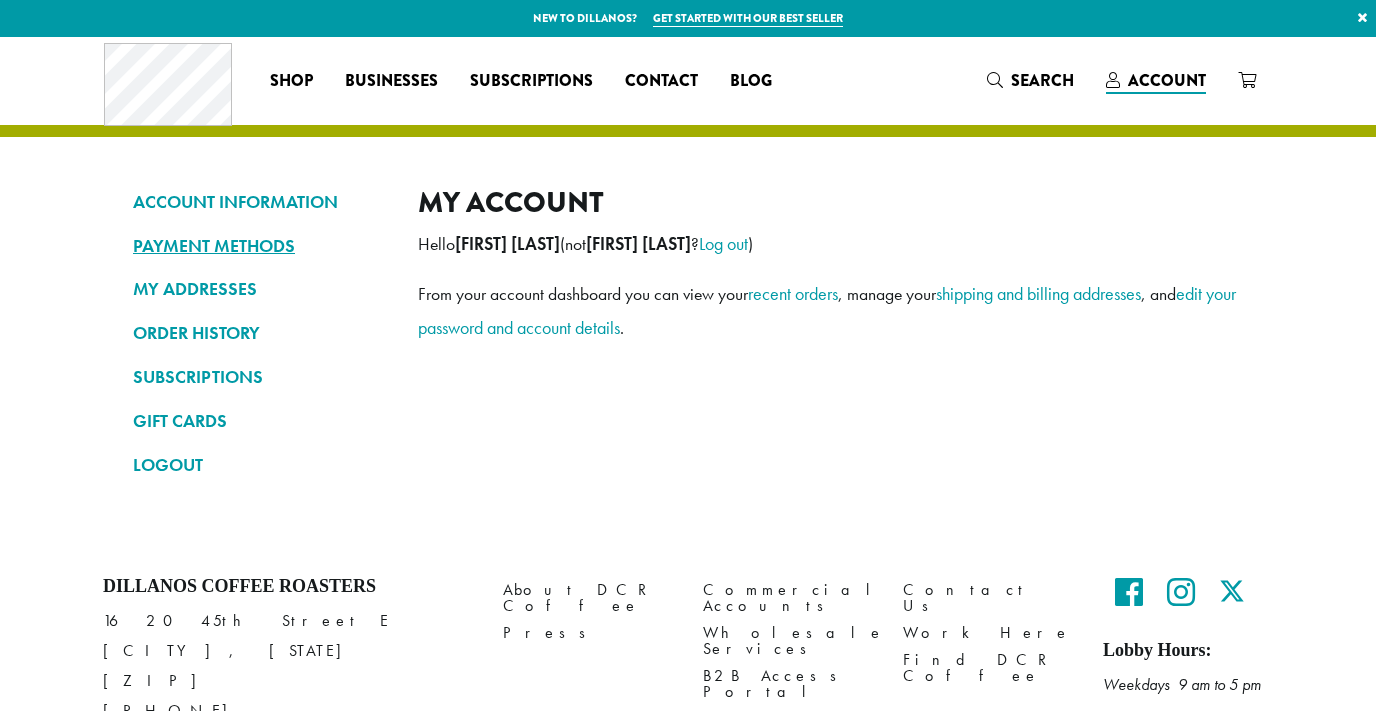 scroll, scrollTop: 0, scrollLeft: 0, axis: both 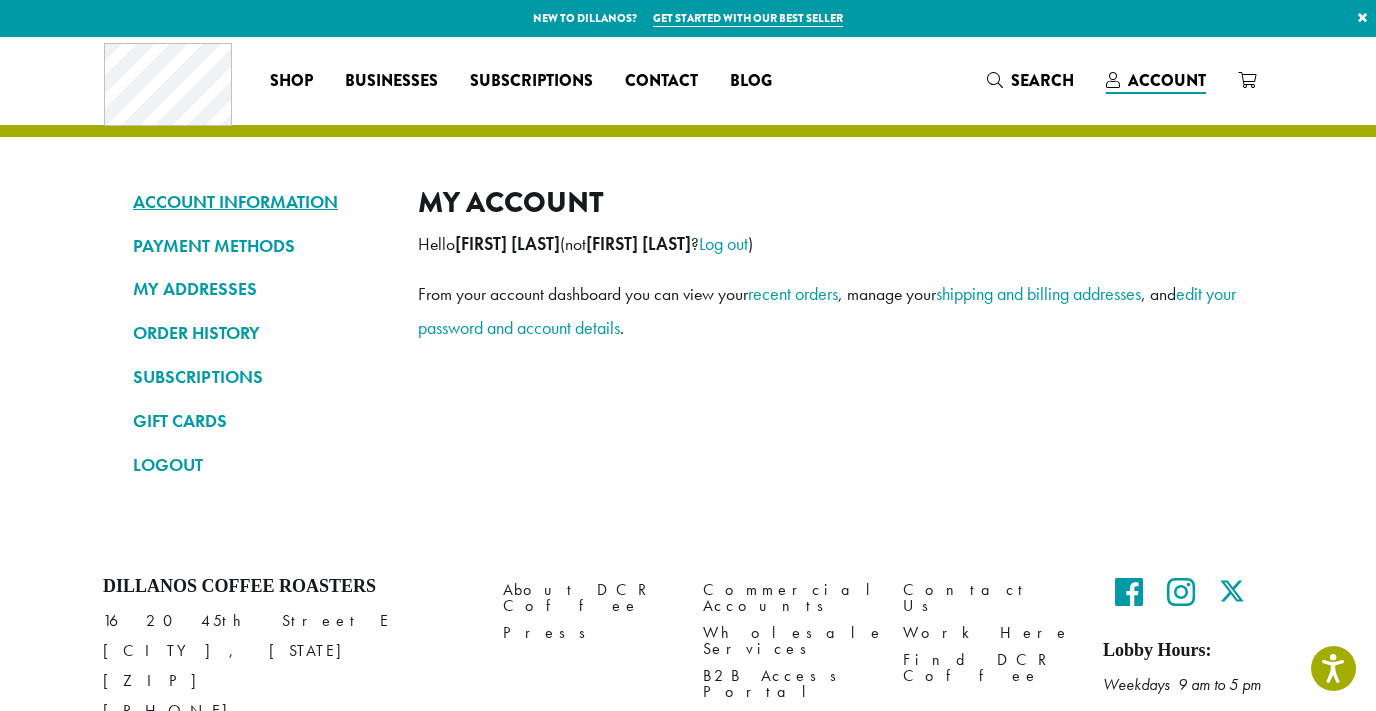click on "ACCOUNT INFORMATION" at bounding box center [260, 202] 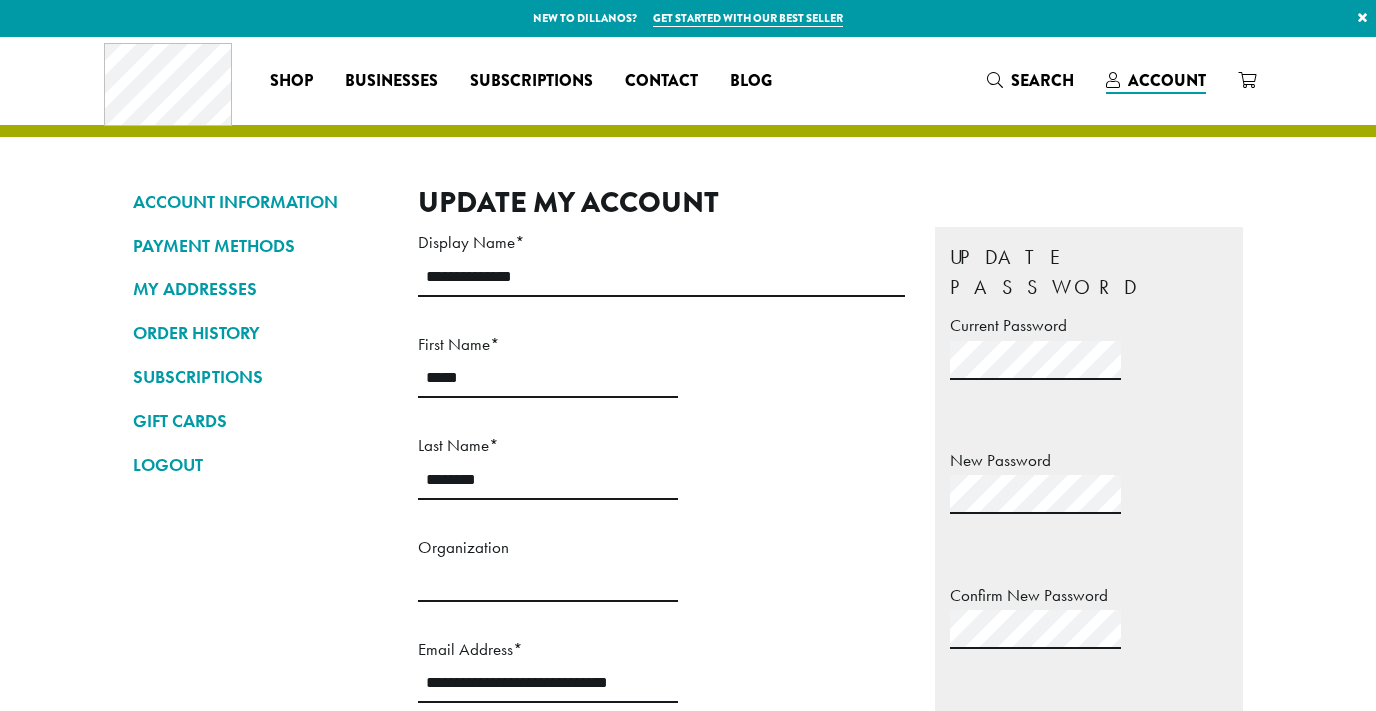 scroll, scrollTop: 0, scrollLeft: 0, axis: both 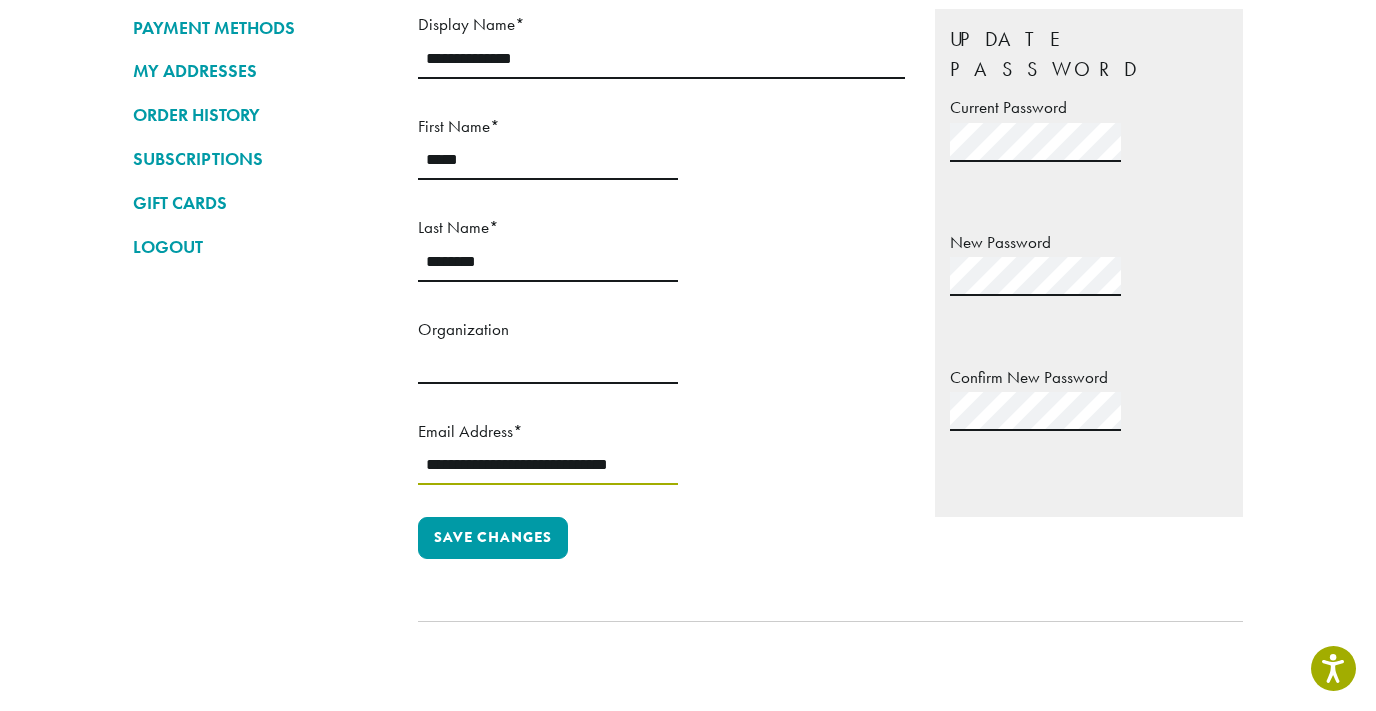 click on "**********" at bounding box center (548, 465) 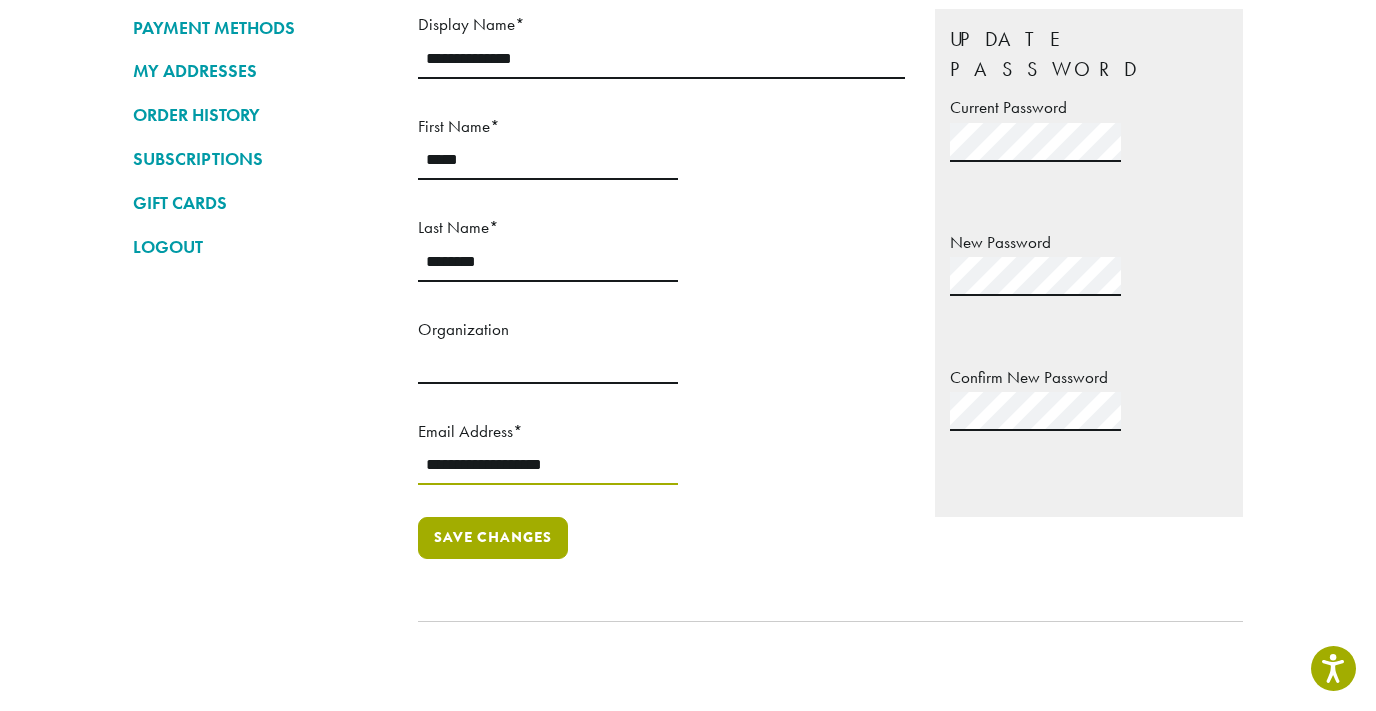 type on "**********" 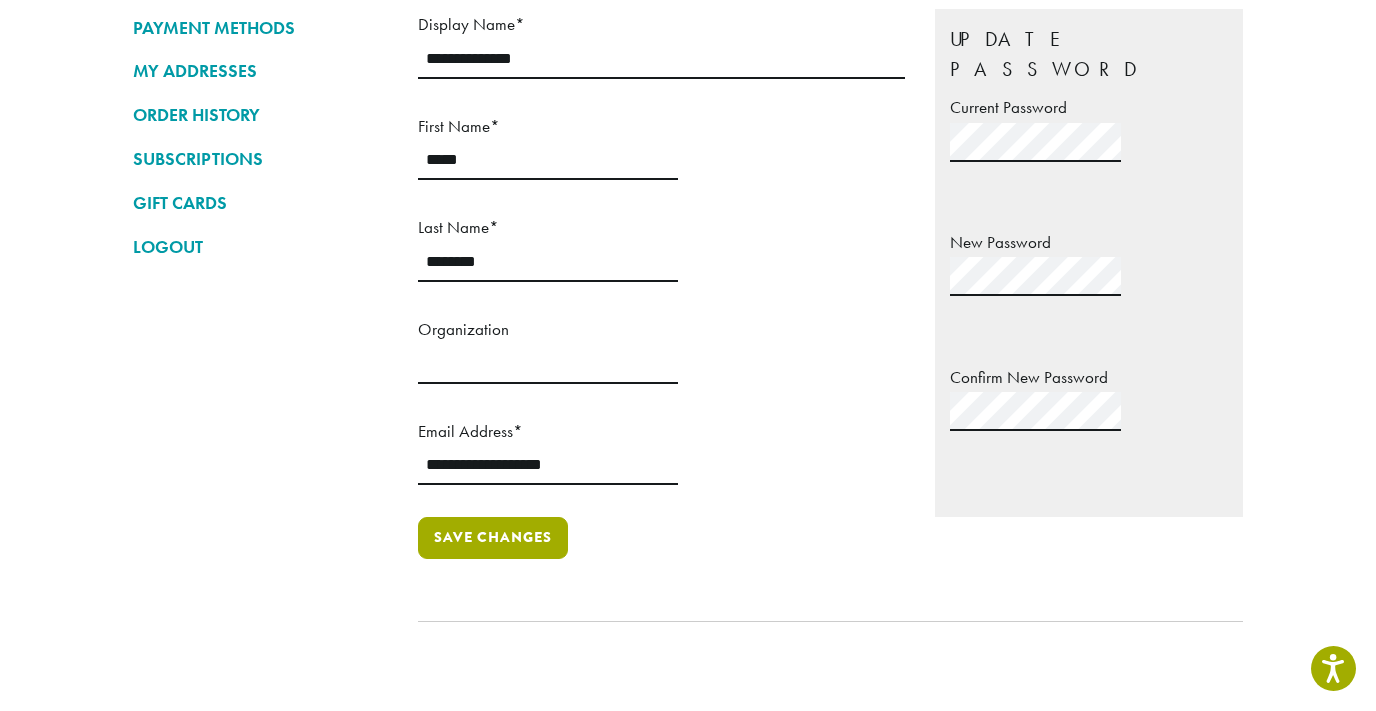 click on "Save changes" at bounding box center (493, 538) 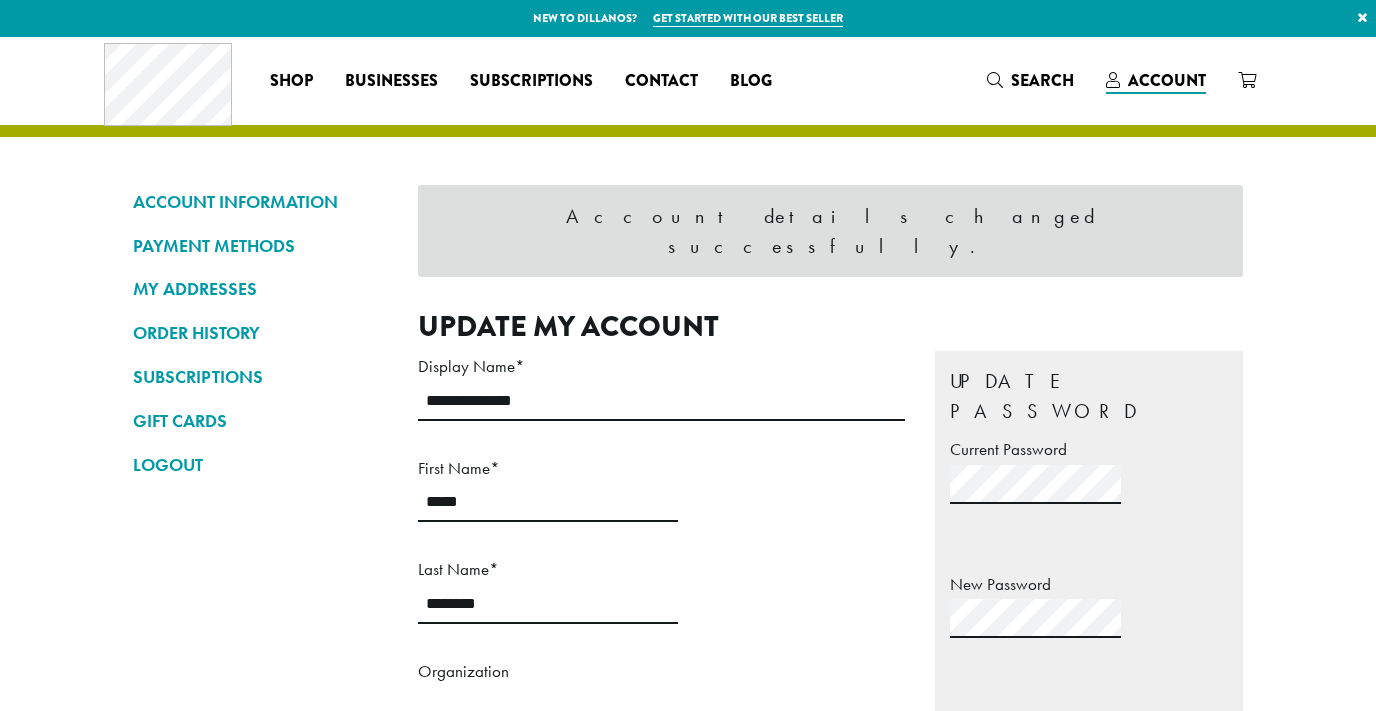 scroll, scrollTop: 0, scrollLeft: 0, axis: both 